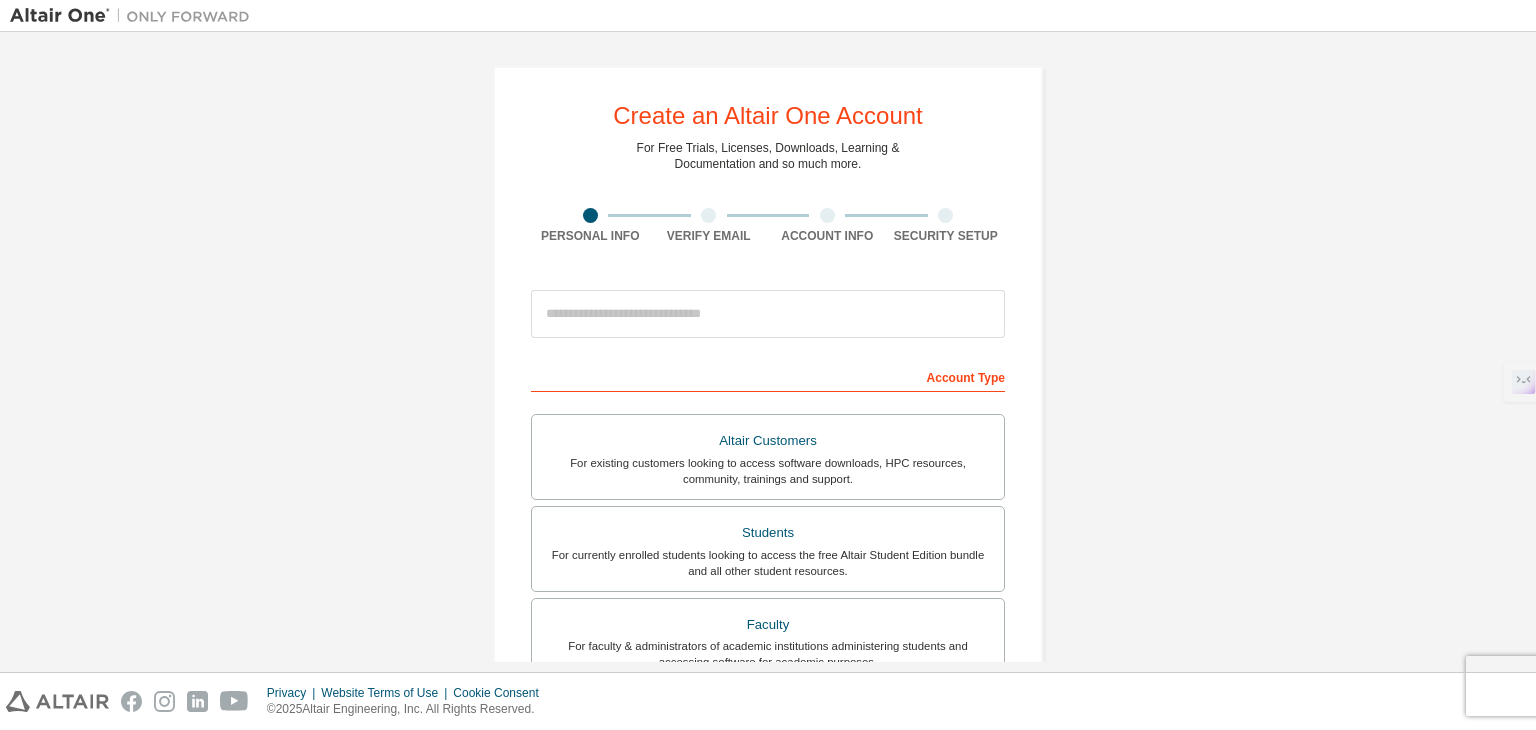 scroll, scrollTop: 0, scrollLeft: 0, axis: both 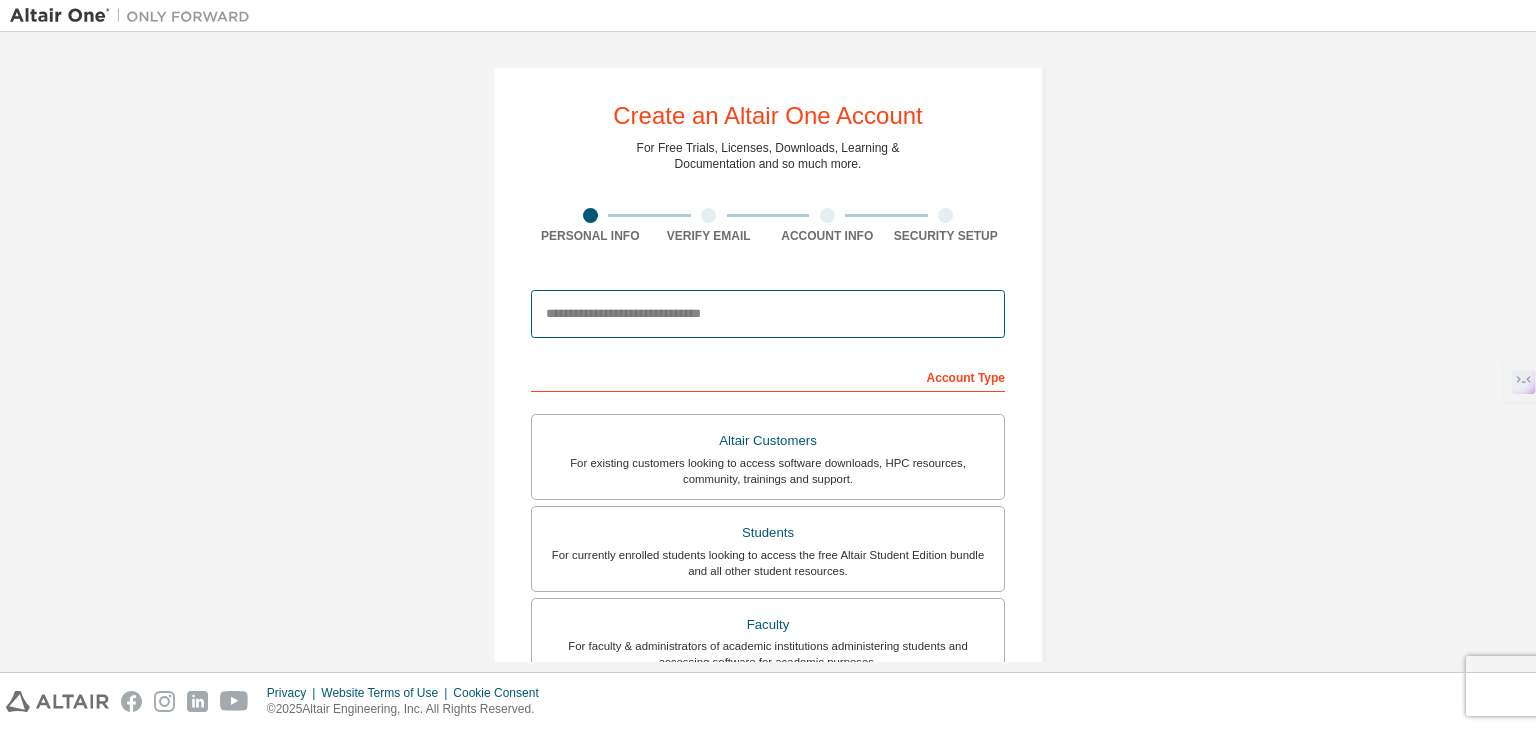 click at bounding box center [768, 314] 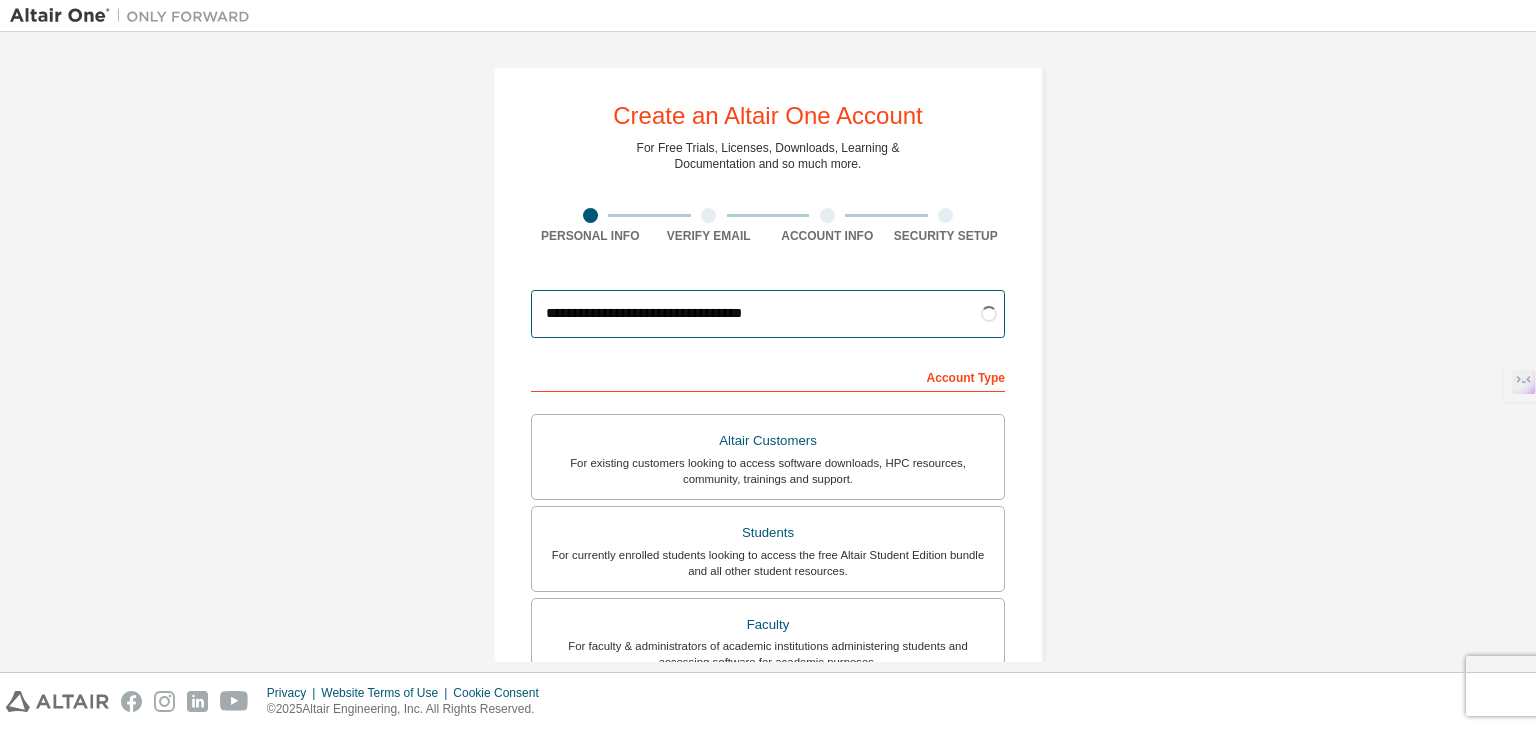 type on "**********" 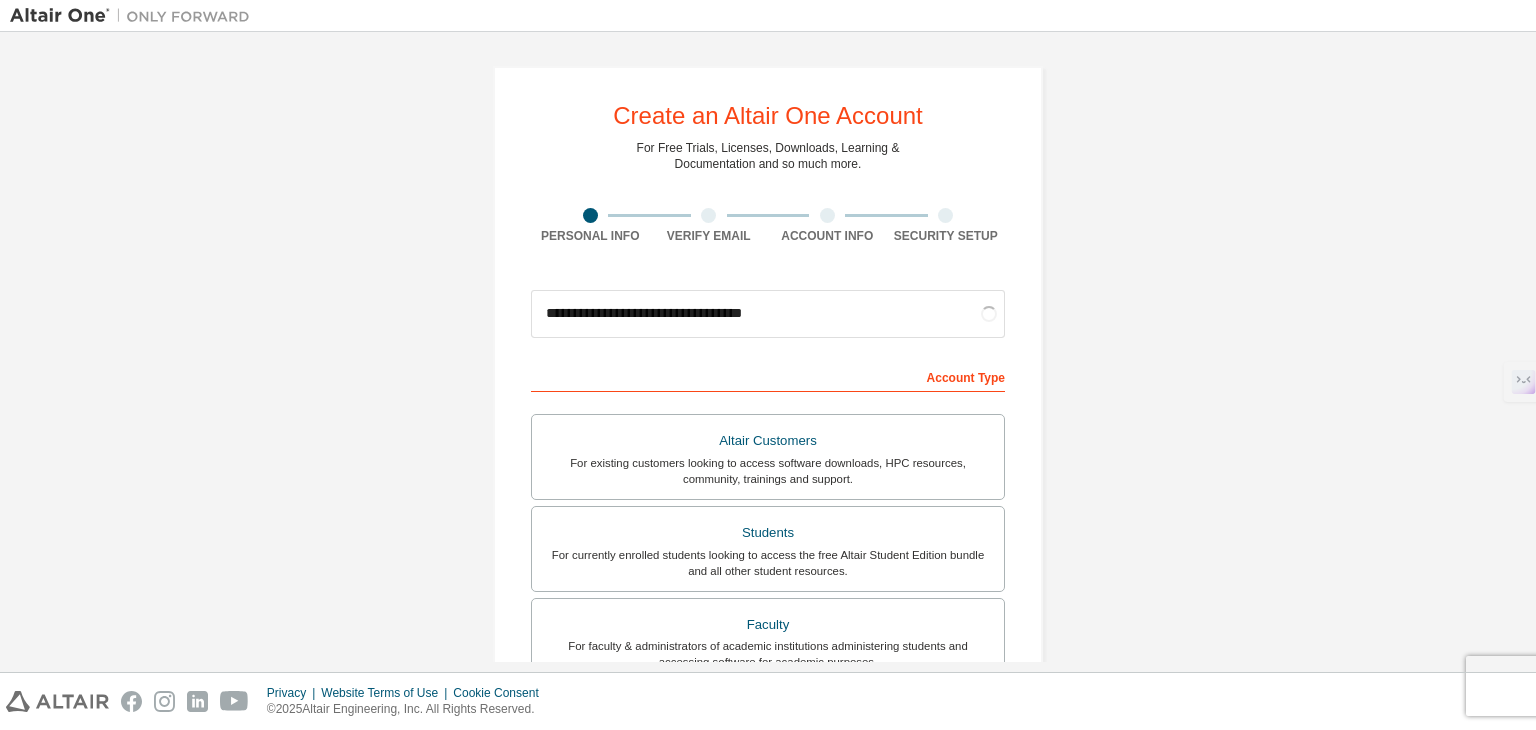 click on "Account Type" at bounding box center [768, 376] 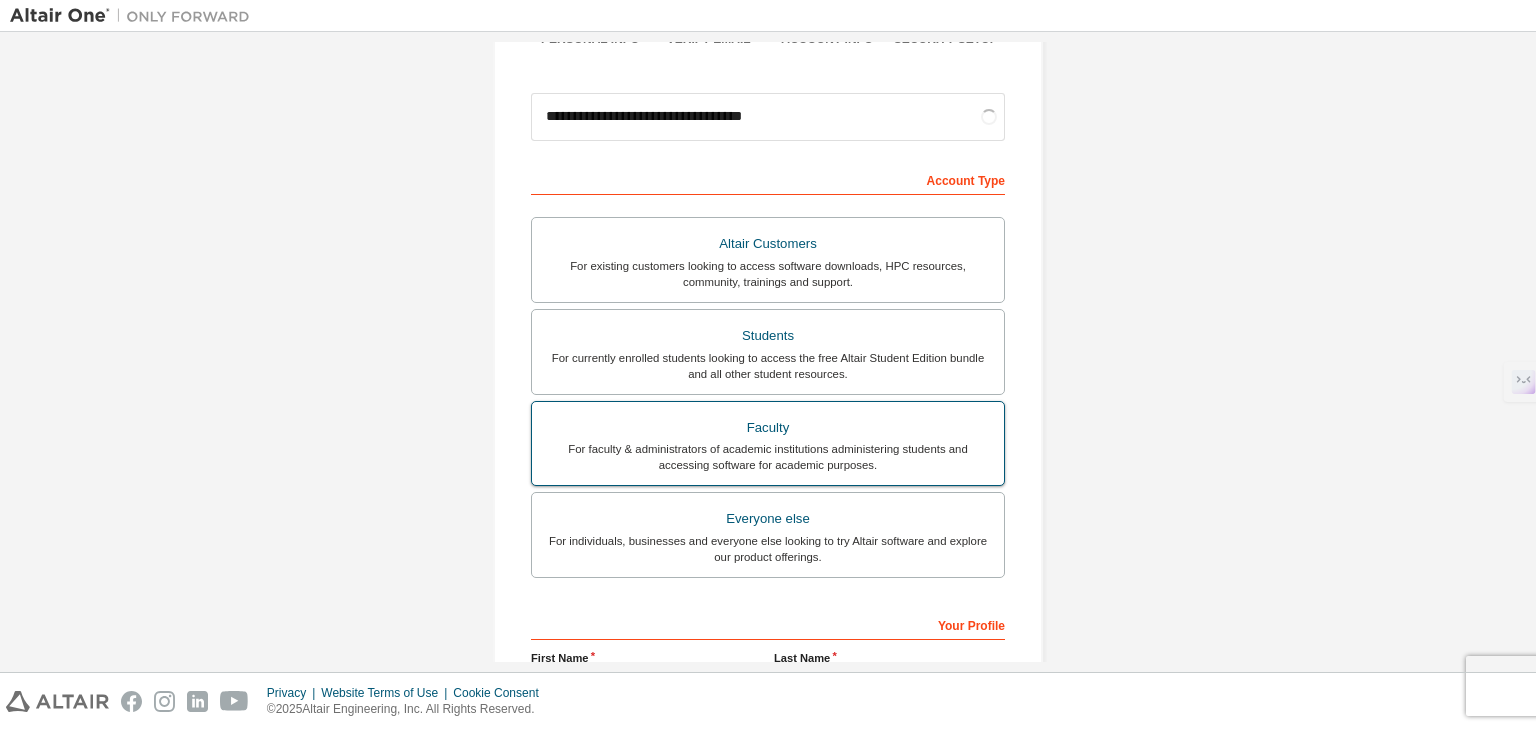scroll, scrollTop: 200, scrollLeft: 0, axis: vertical 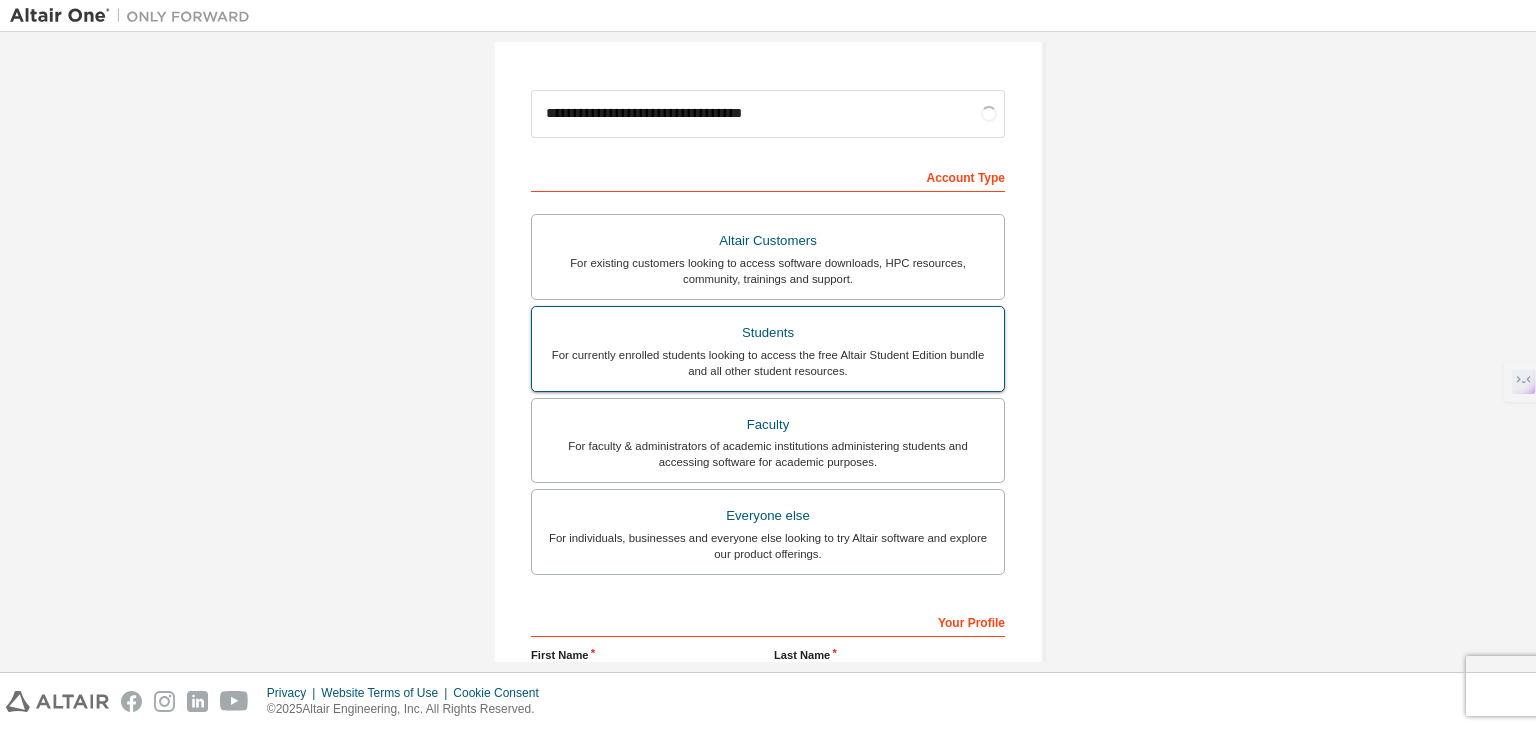 click on "For currently enrolled students looking to access the free Altair Student Edition bundle and all other student resources." at bounding box center [768, 363] 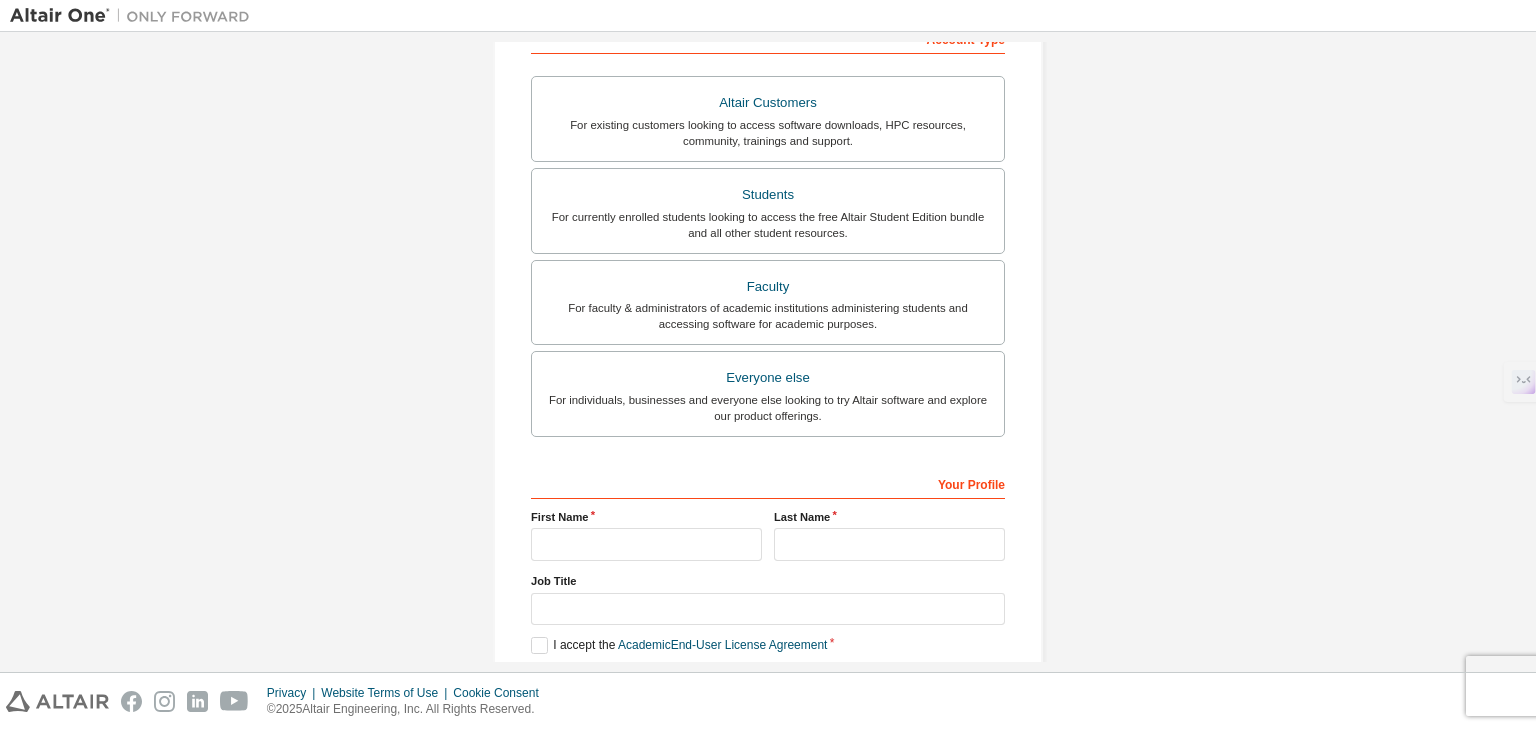 scroll, scrollTop: 400, scrollLeft: 0, axis: vertical 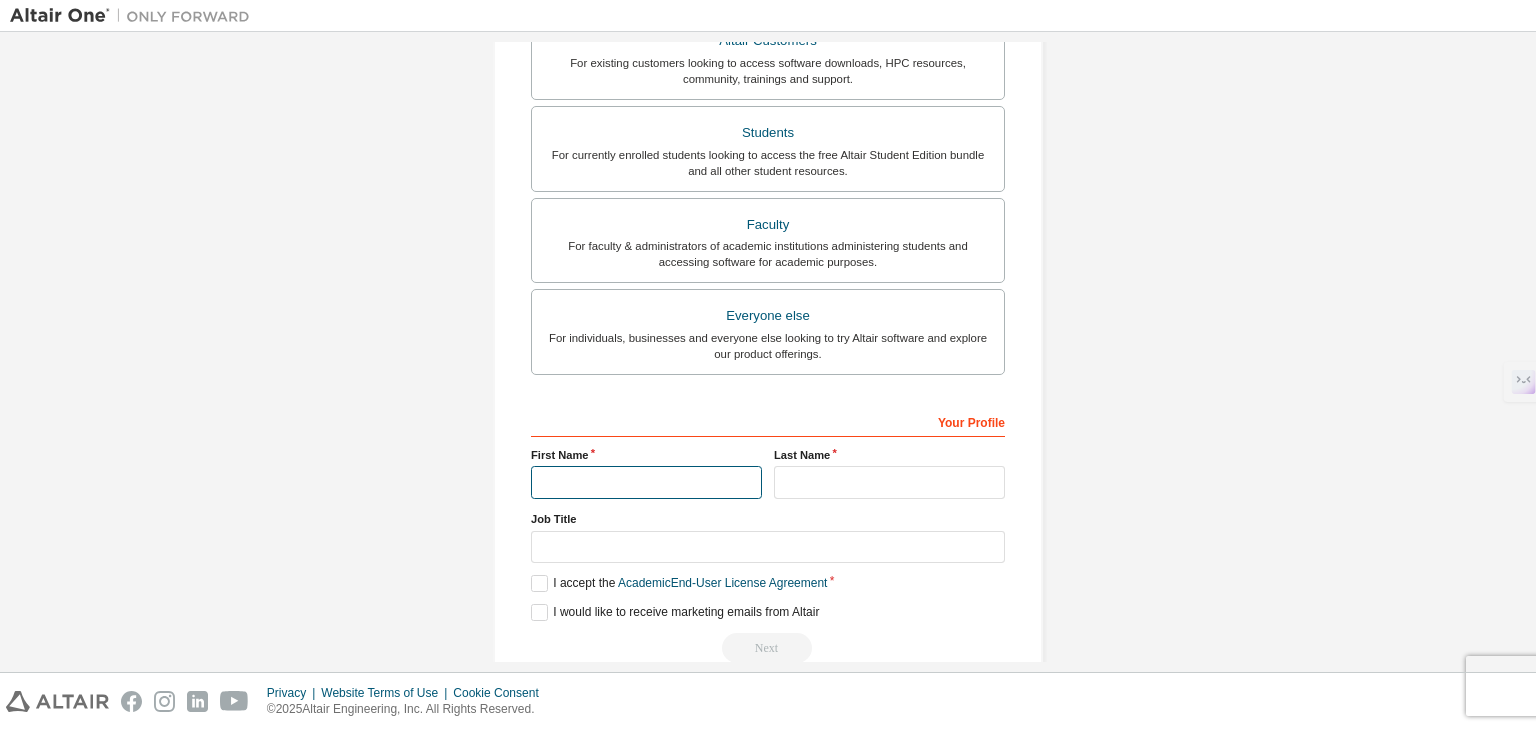click at bounding box center (646, 482) 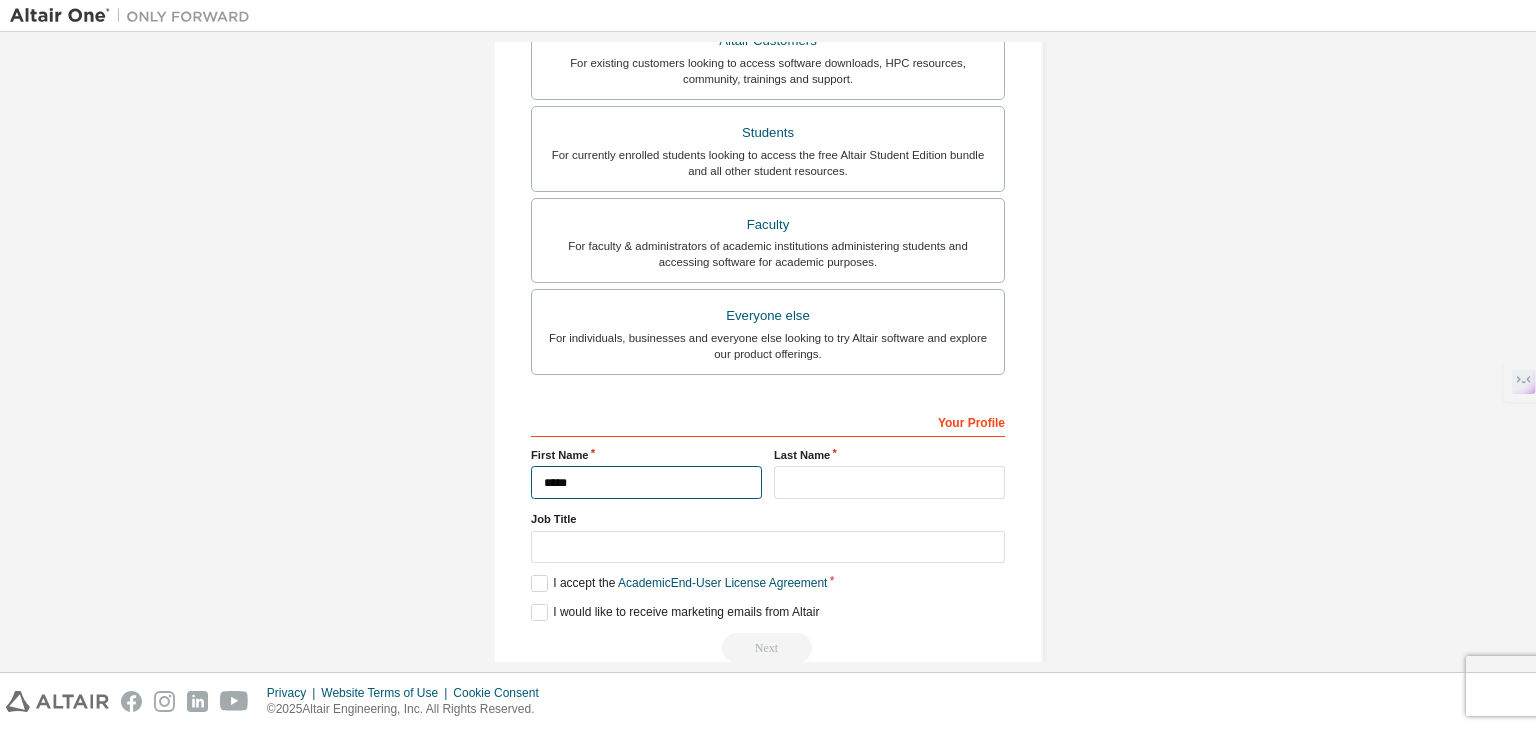 type on "*****" 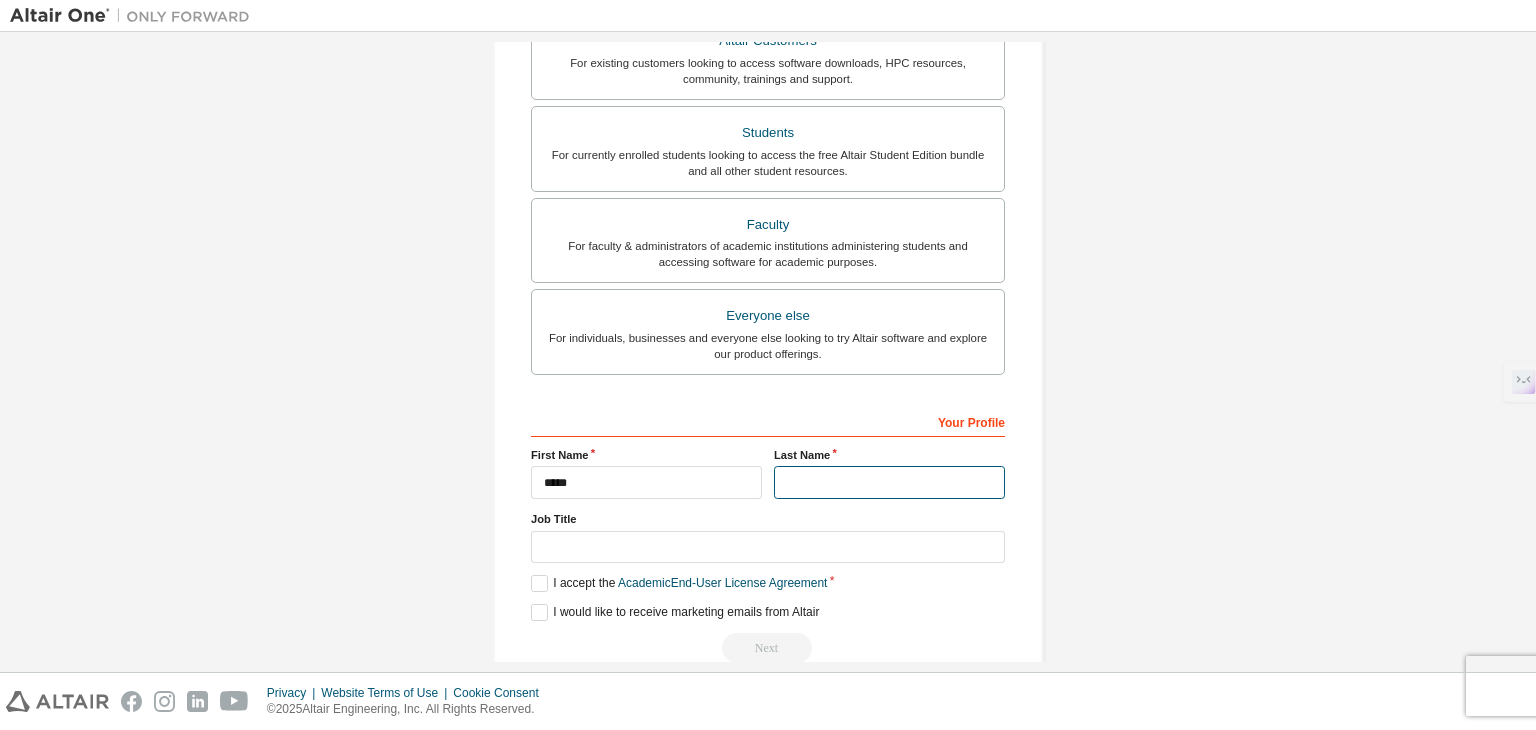 click at bounding box center (889, 482) 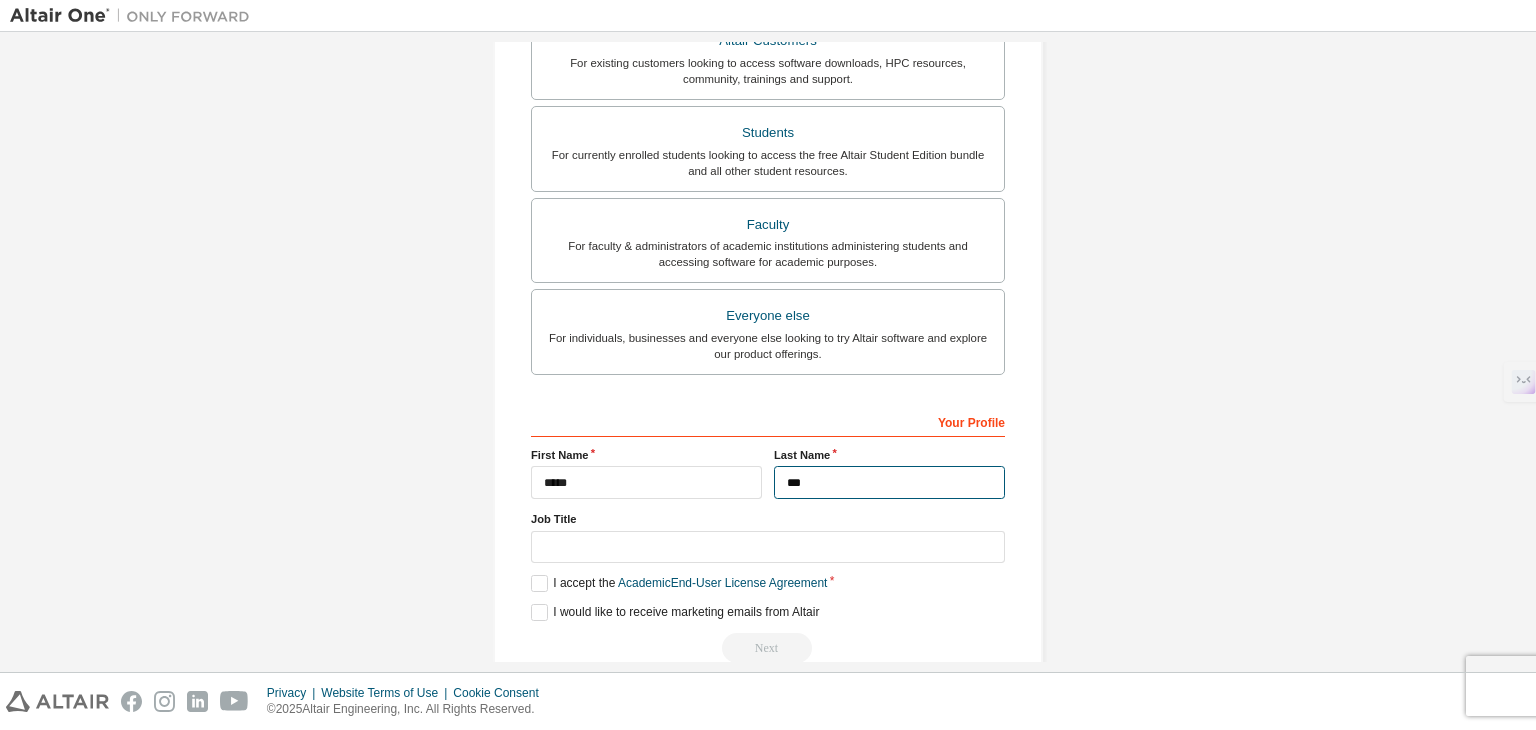 type on "***" 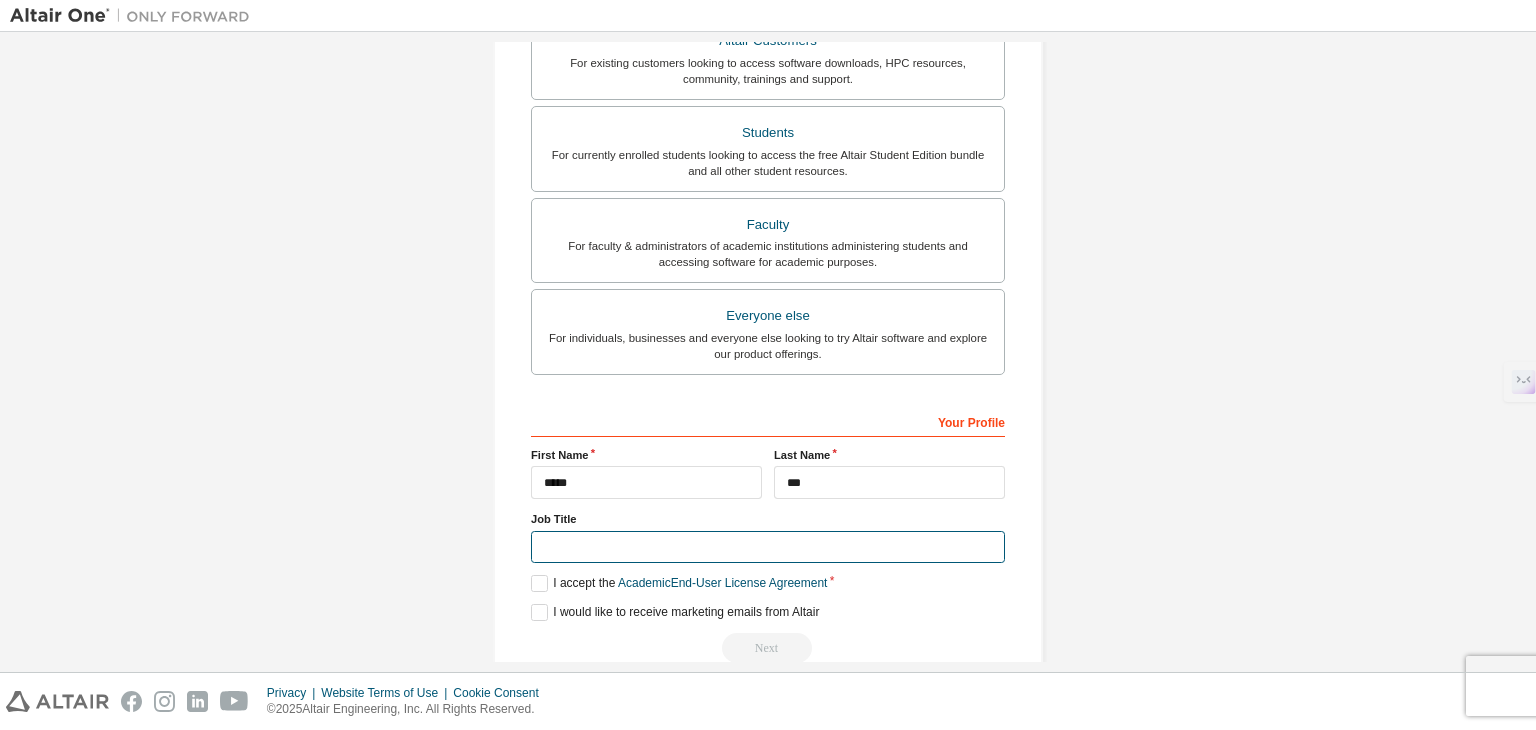 click at bounding box center (768, 547) 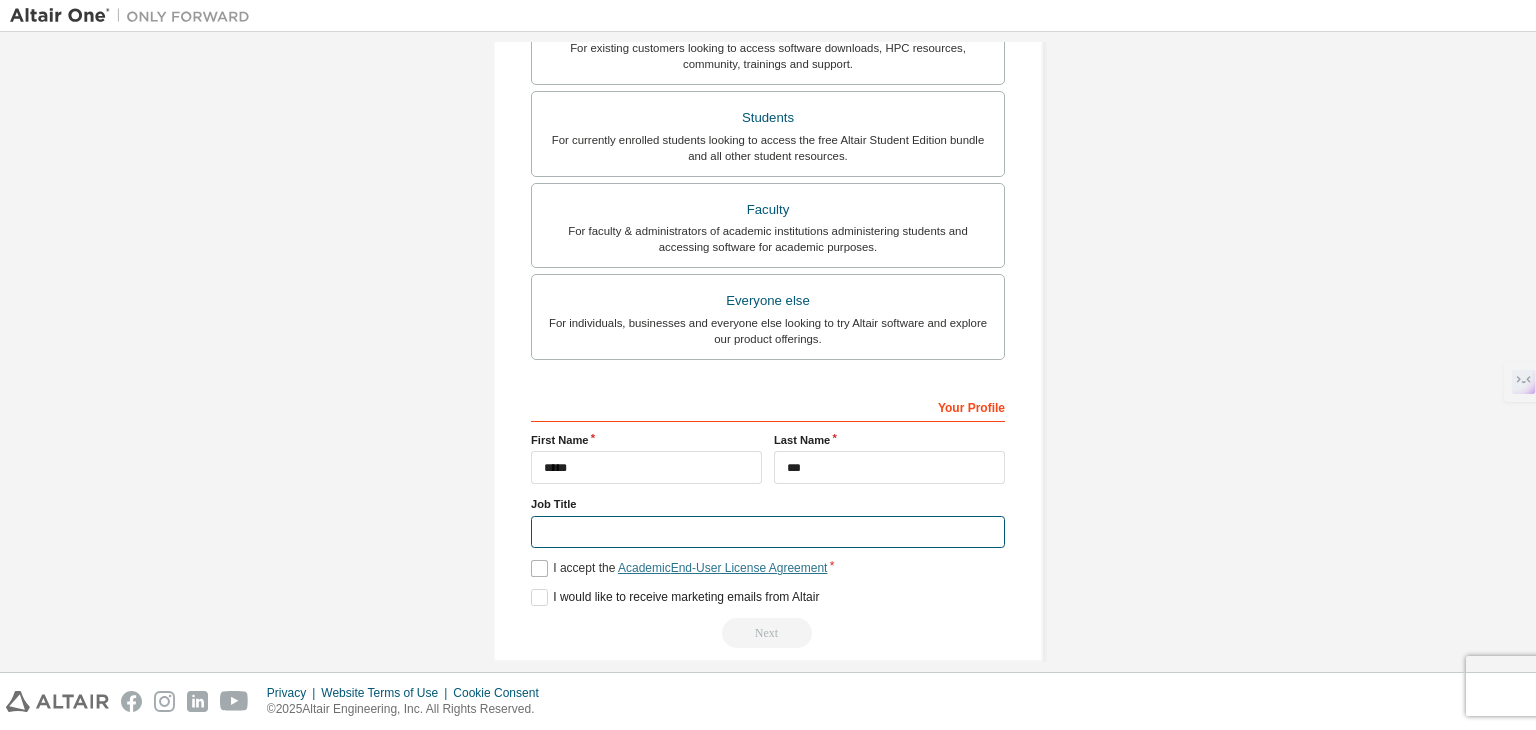 scroll, scrollTop: 435, scrollLeft: 0, axis: vertical 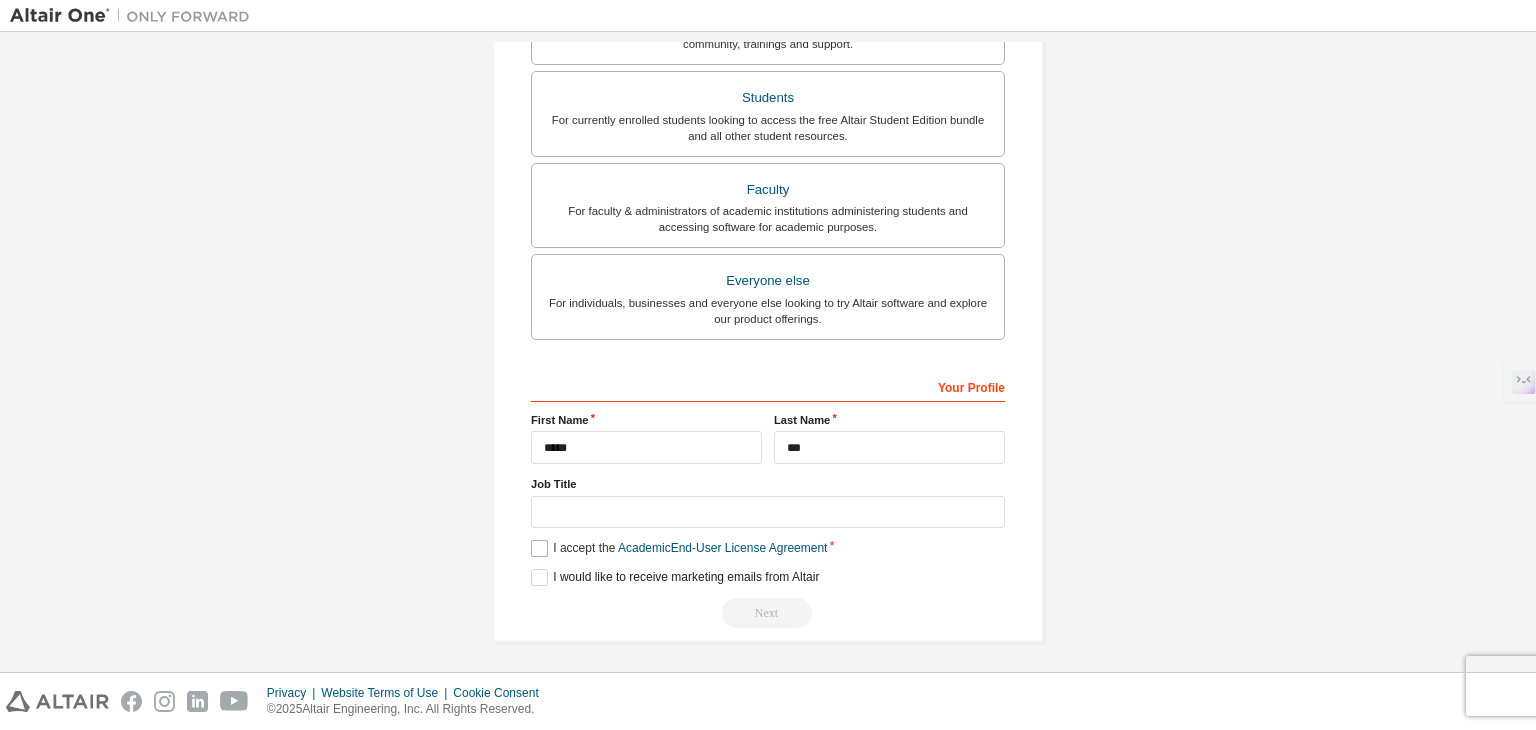 click on "Your Profile [FIRST] [LAST] Job Title Please provide [STATE]/[PROVINCE] to help us route sales and support resources to you more efficiently. I accept the Academic End-User License Agreement I would like to receive marketing emails from Altair Next" at bounding box center [768, 499] 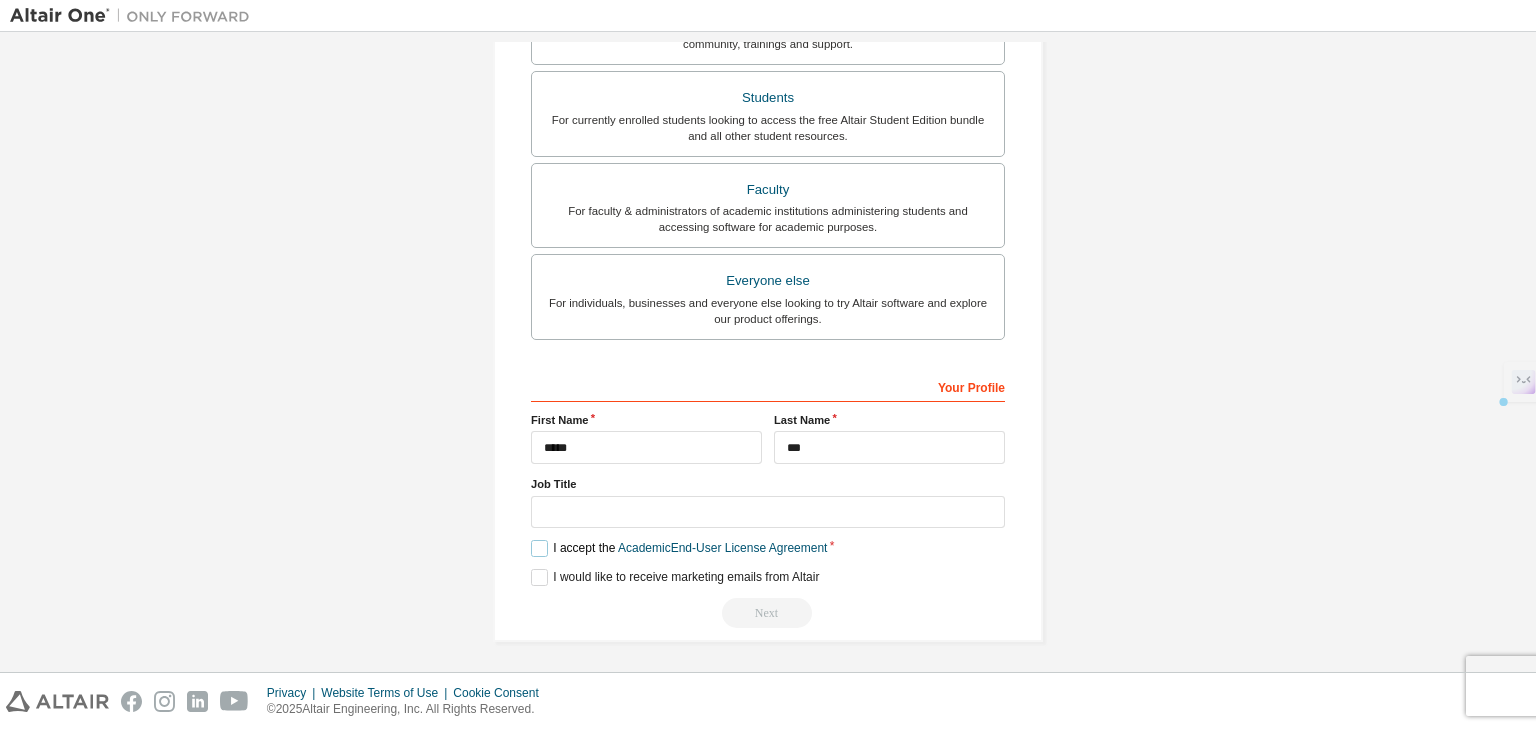 click on "I accept the   Academic   End-User License Agreement" at bounding box center [679, 548] 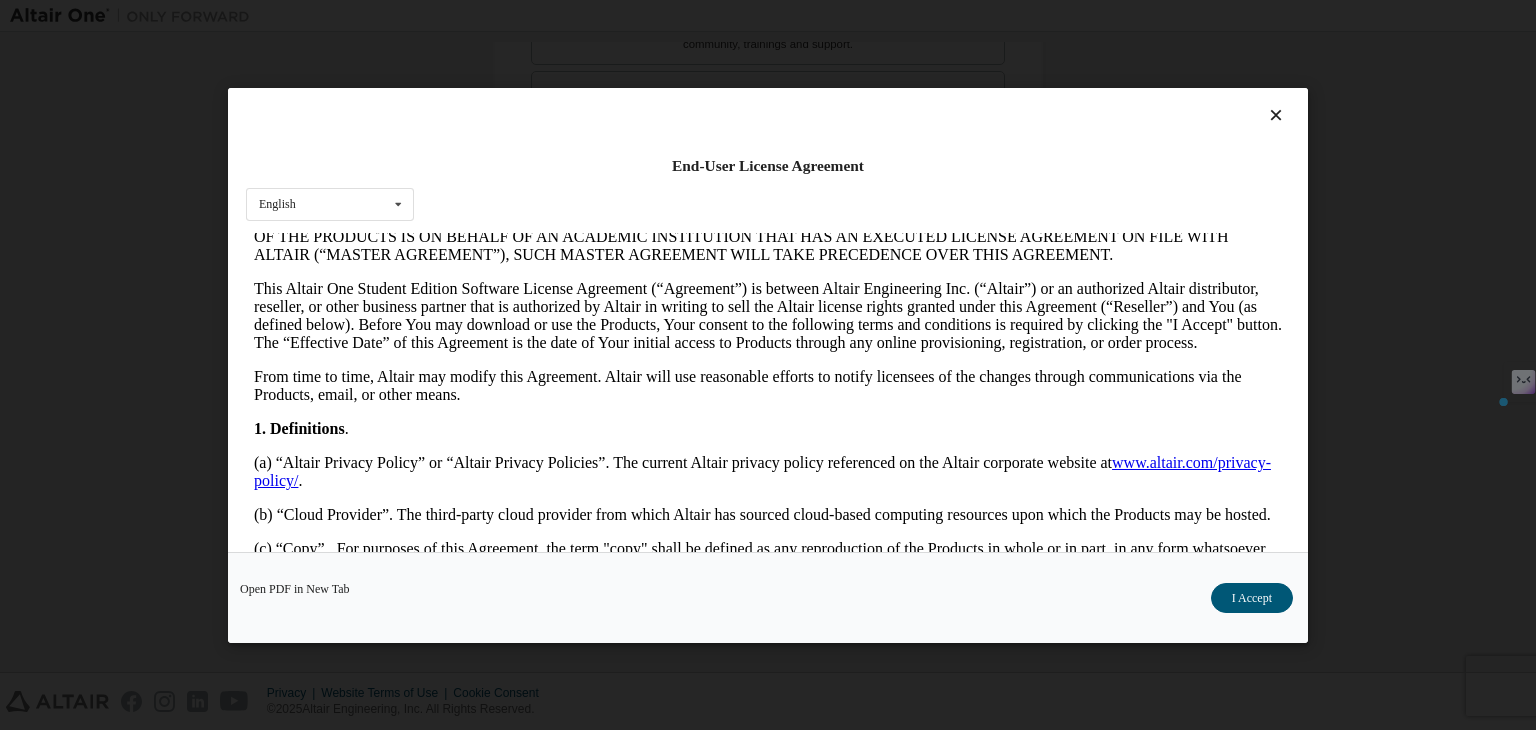 scroll, scrollTop: 500, scrollLeft: 0, axis: vertical 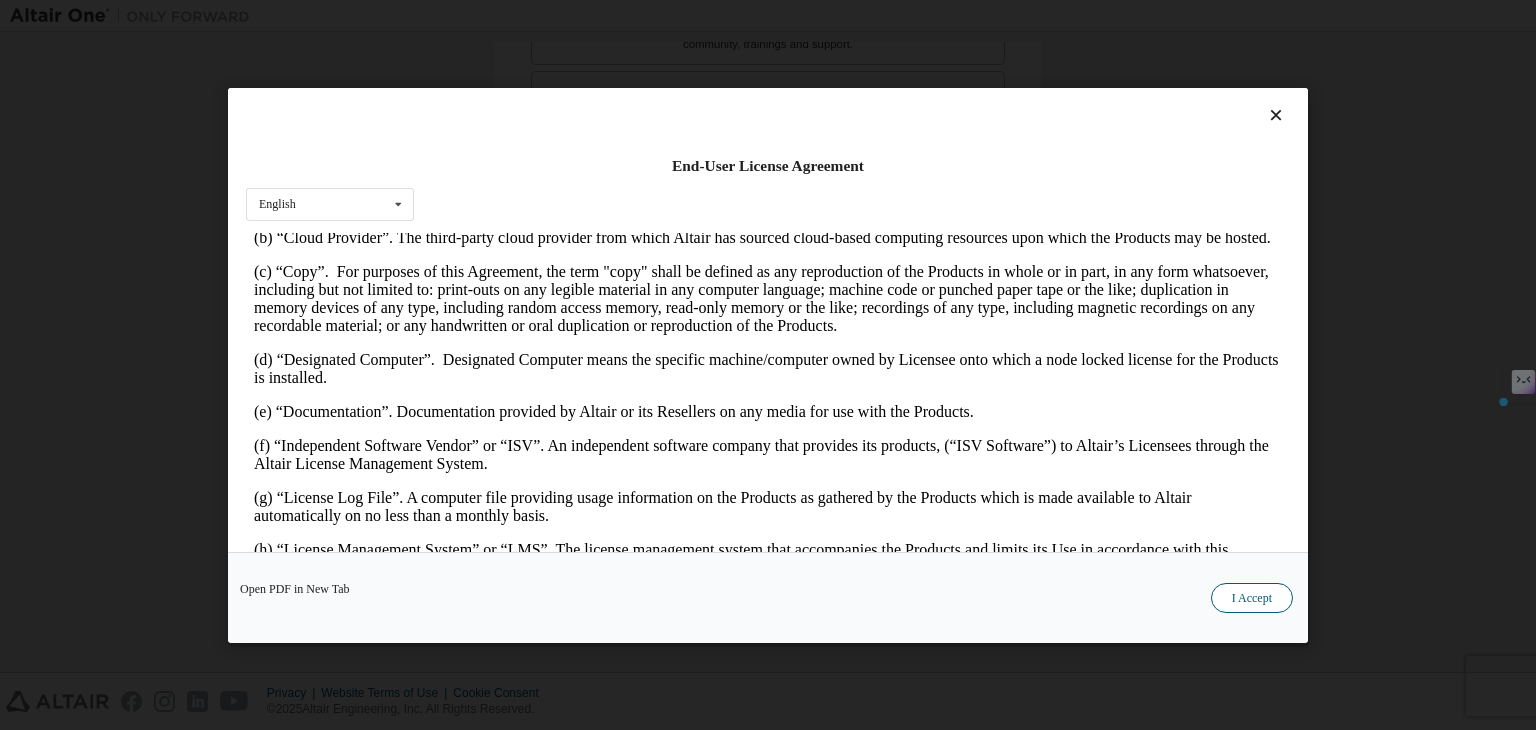 click on "I Accept" at bounding box center [1252, 598] 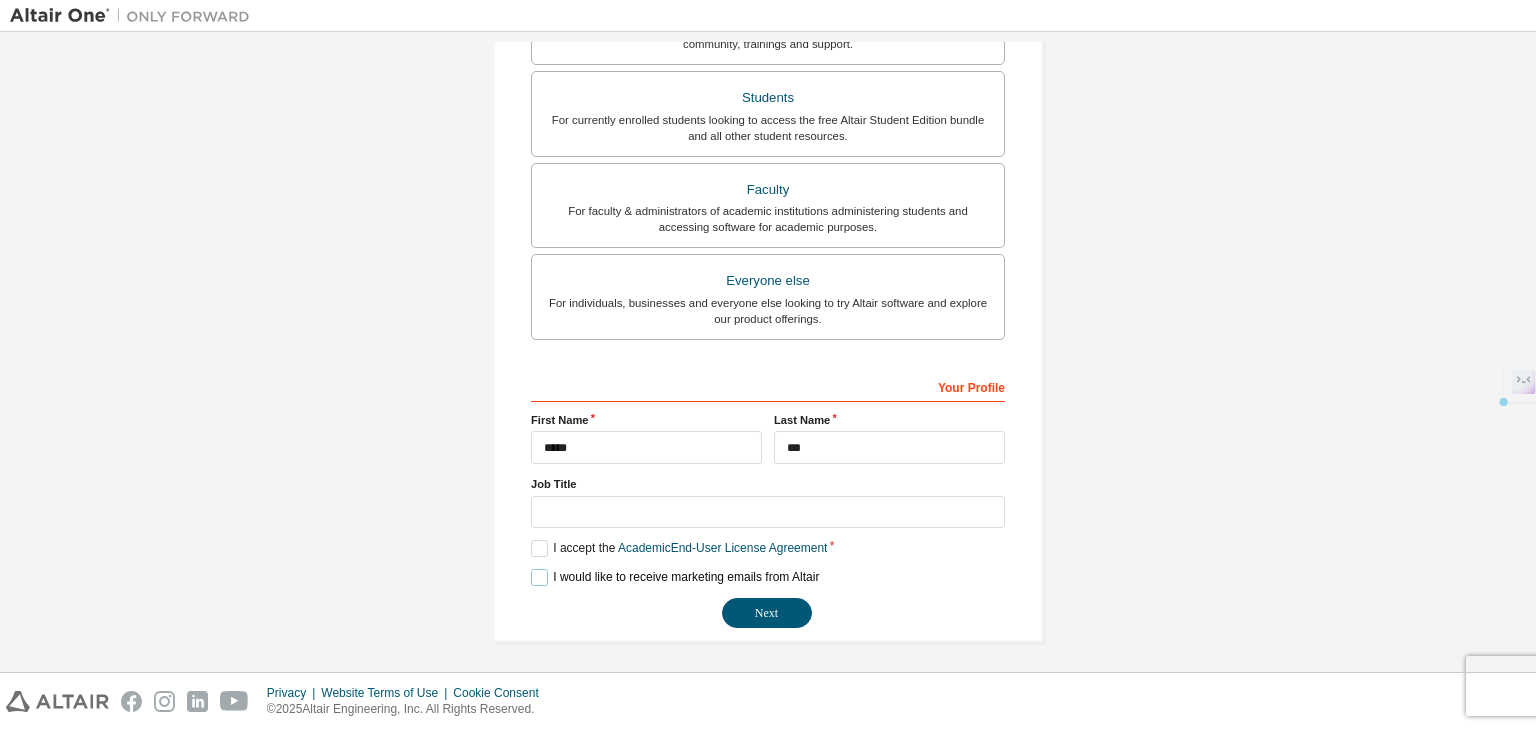 click on "I would like to receive marketing emails from Altair" at bounding box center (675, 577) 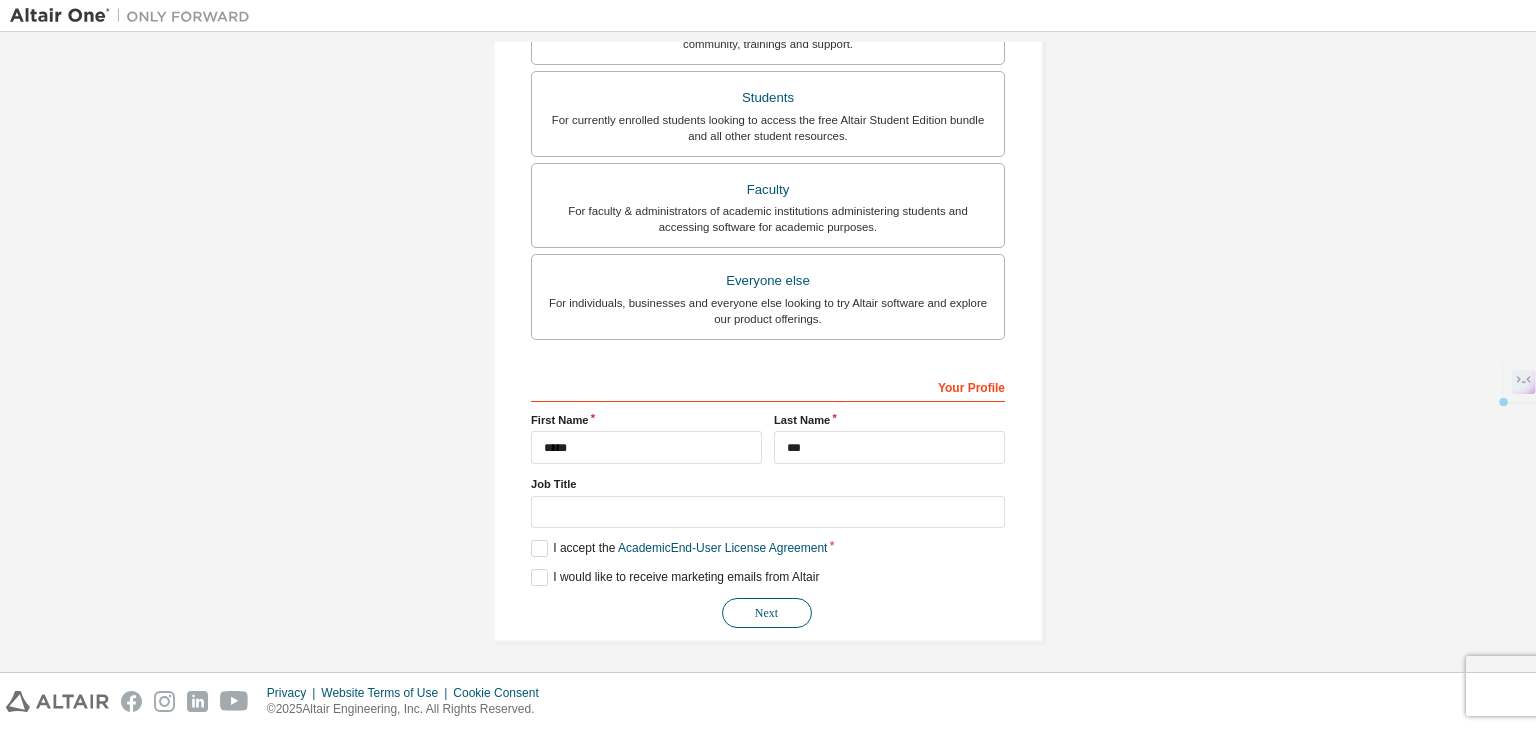 click on "Next" at bounding box center (767, 613) 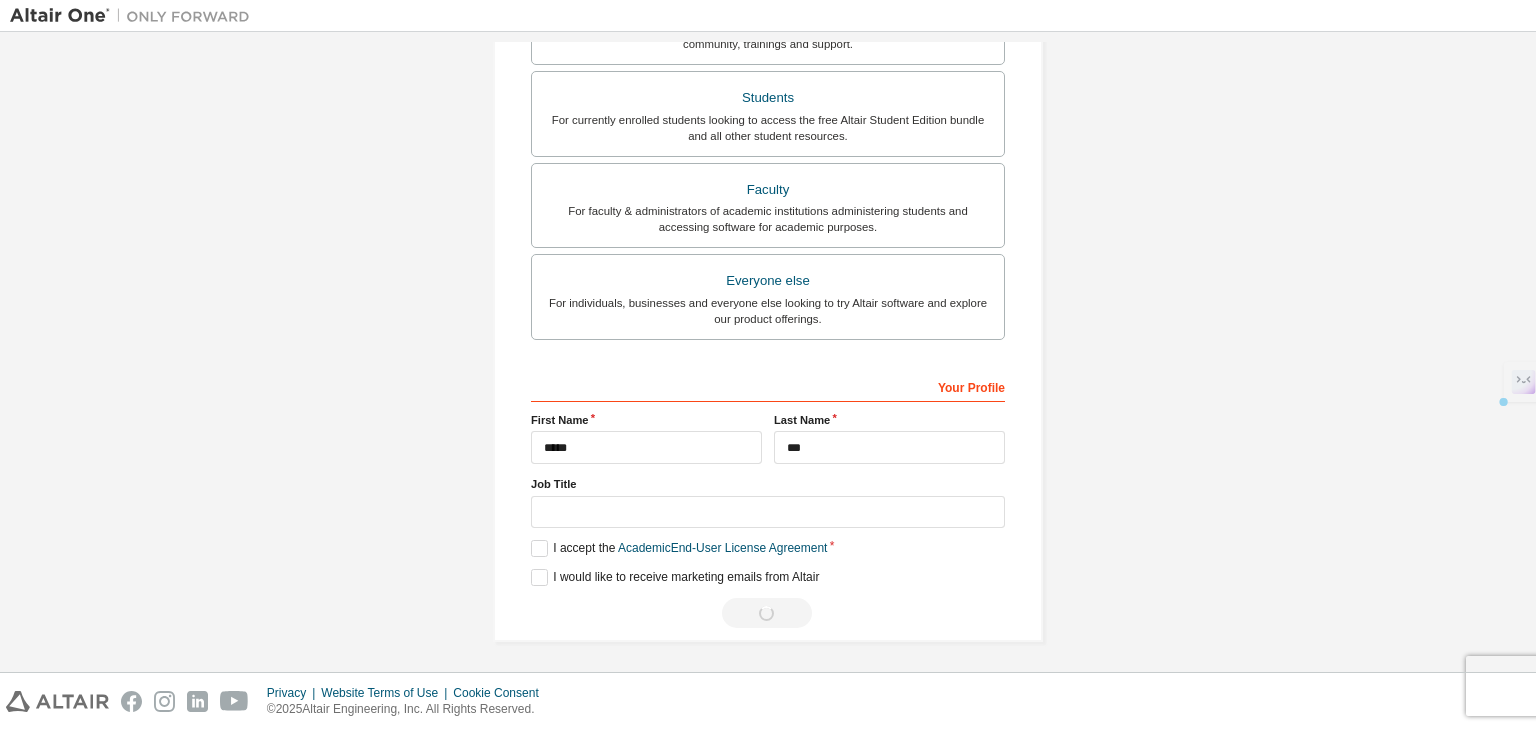 scroll, scrollTop: 0, scrollLeft: 0, axis: both 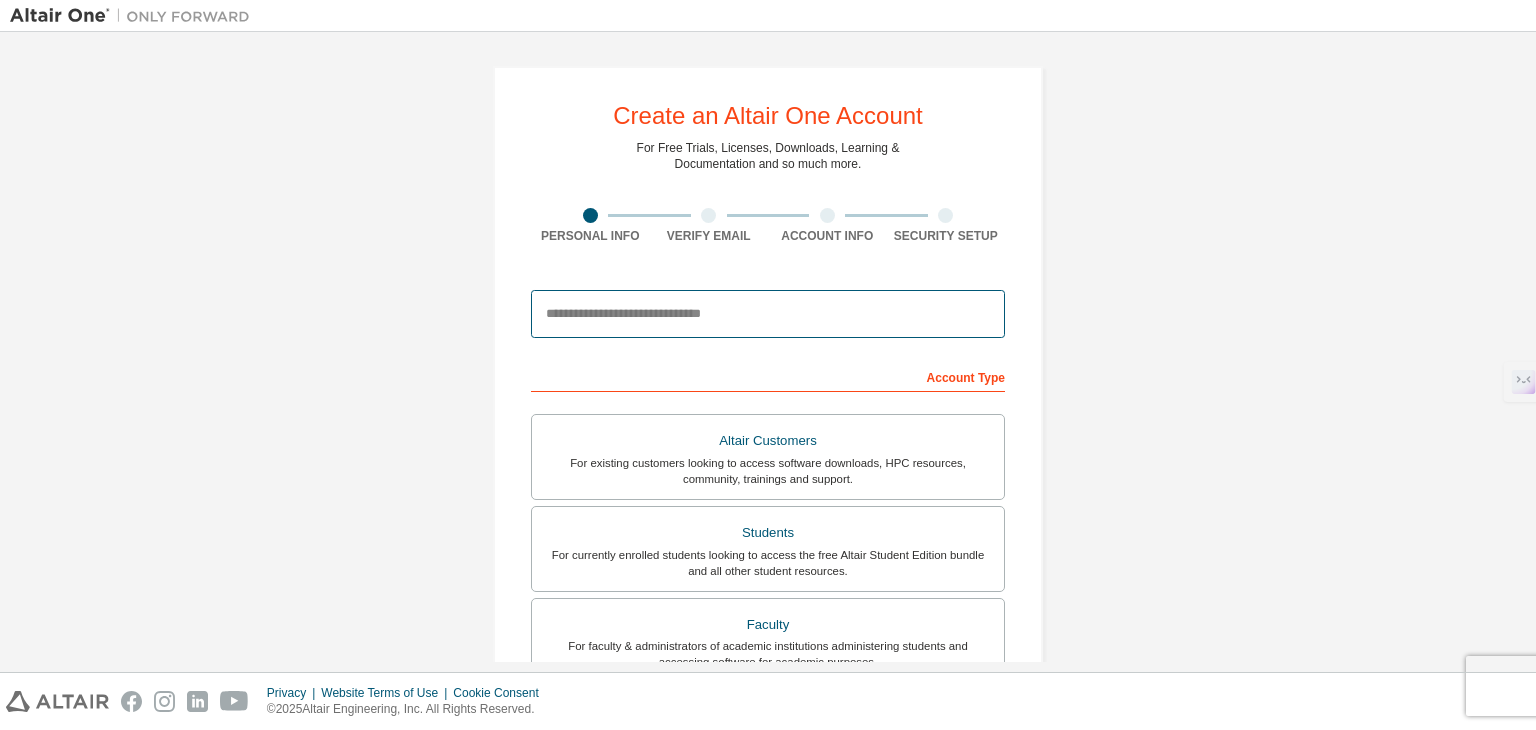 click at bounding box center (768, 314) 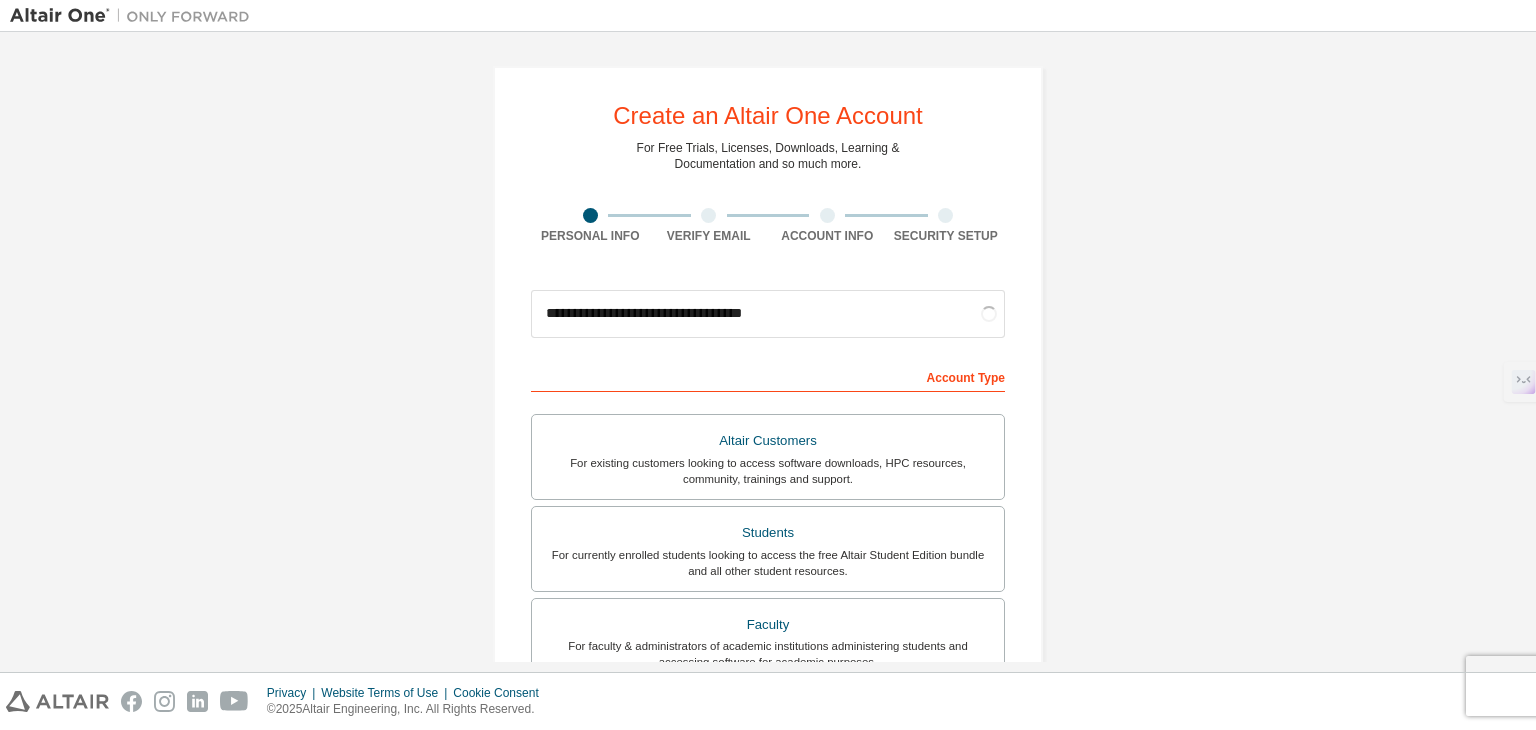 click on "Account Type" at bounding box center (768, 376) 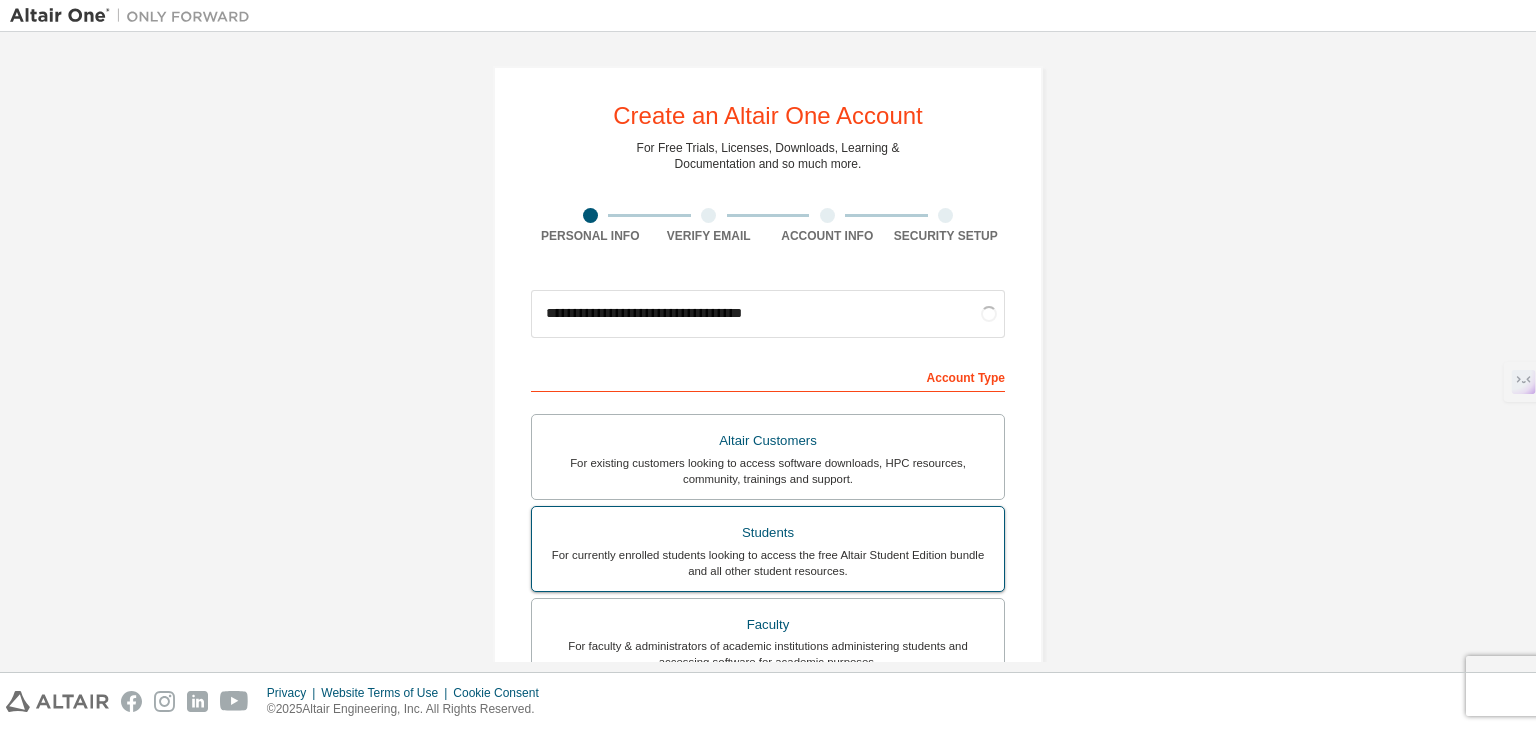 click on "Students" at bounding box center [768, 533] 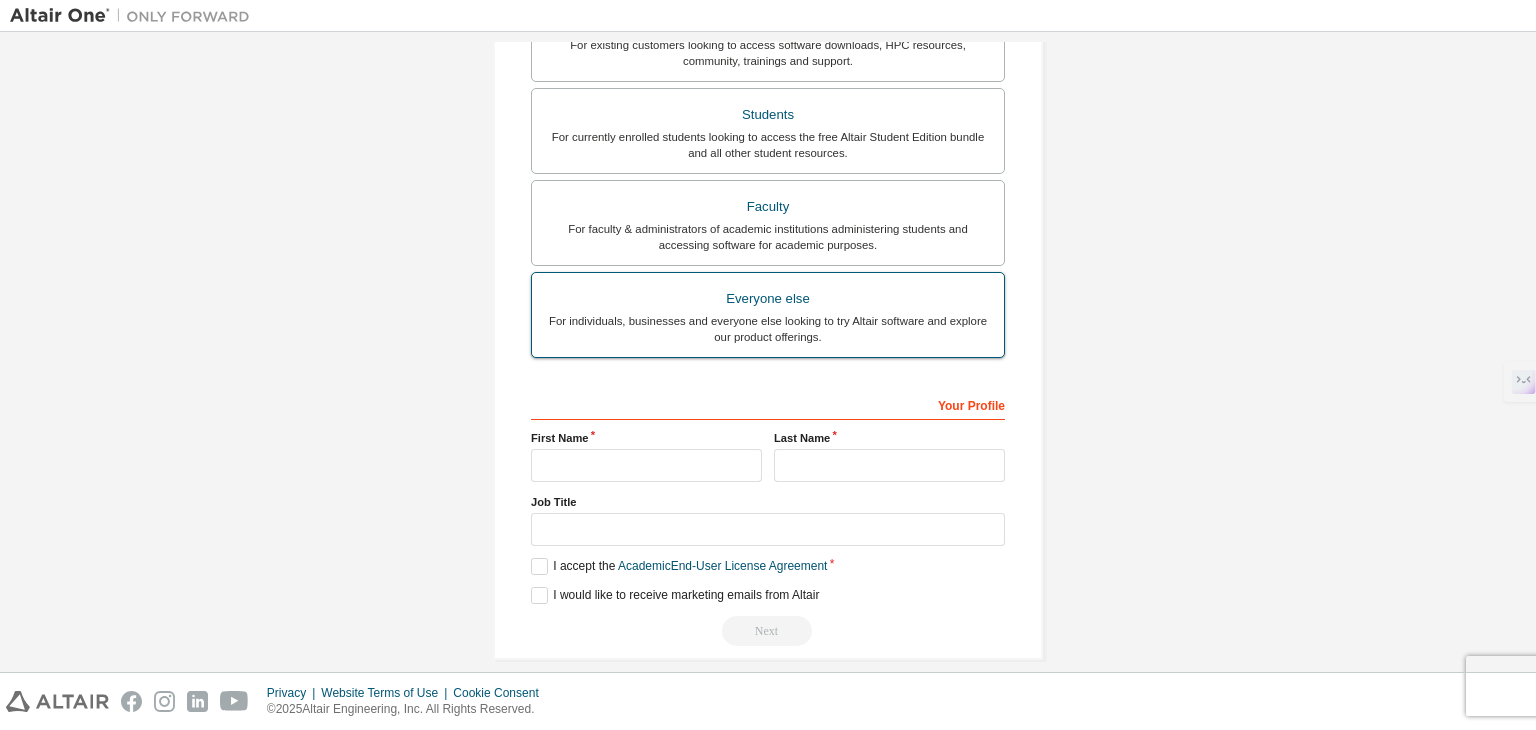 scroll, scrollTop: 487, scrollLeft: 0, axis: vertical 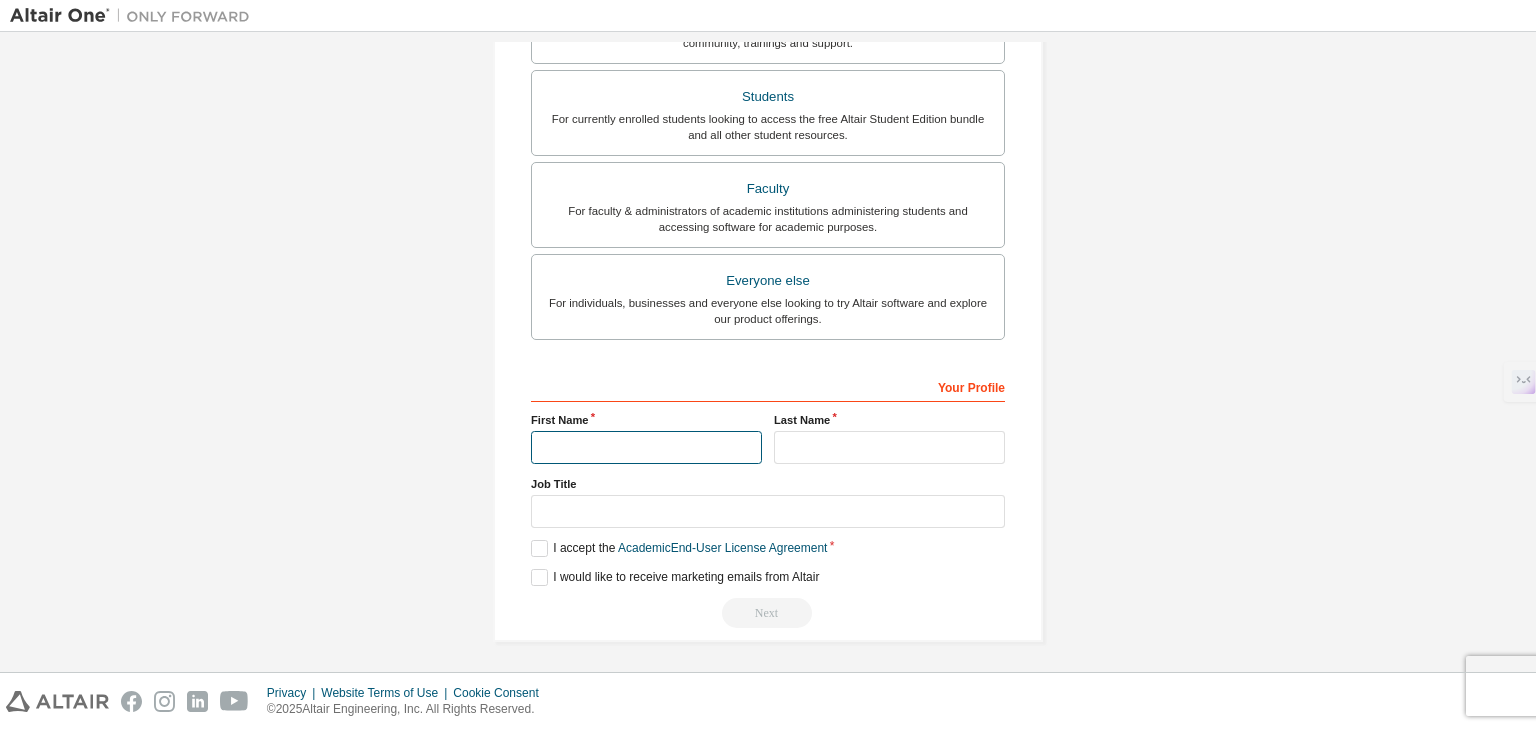 click at bounding box center (646, 447) 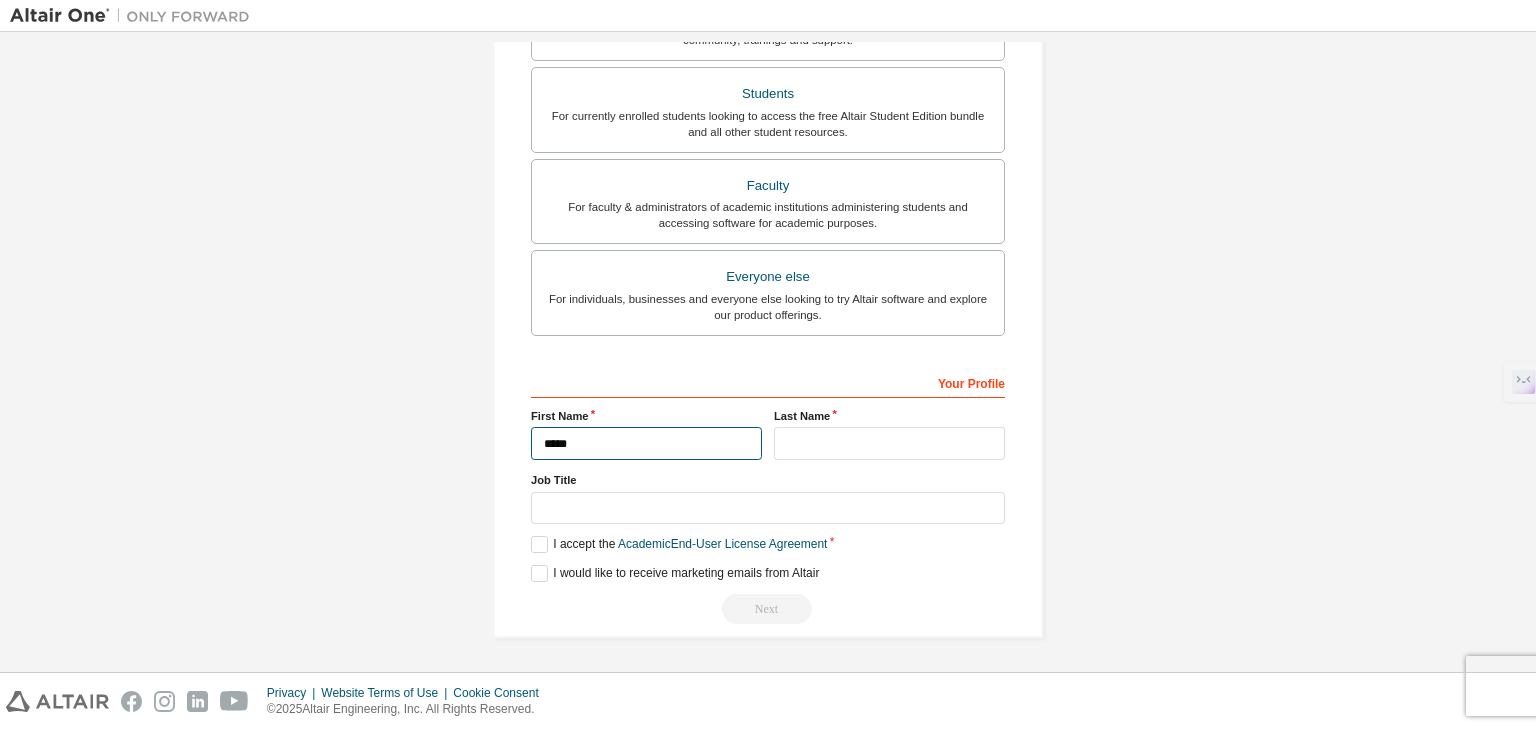 scroll, scrollTop: 435, scrollLeft: 0, axis: vertical 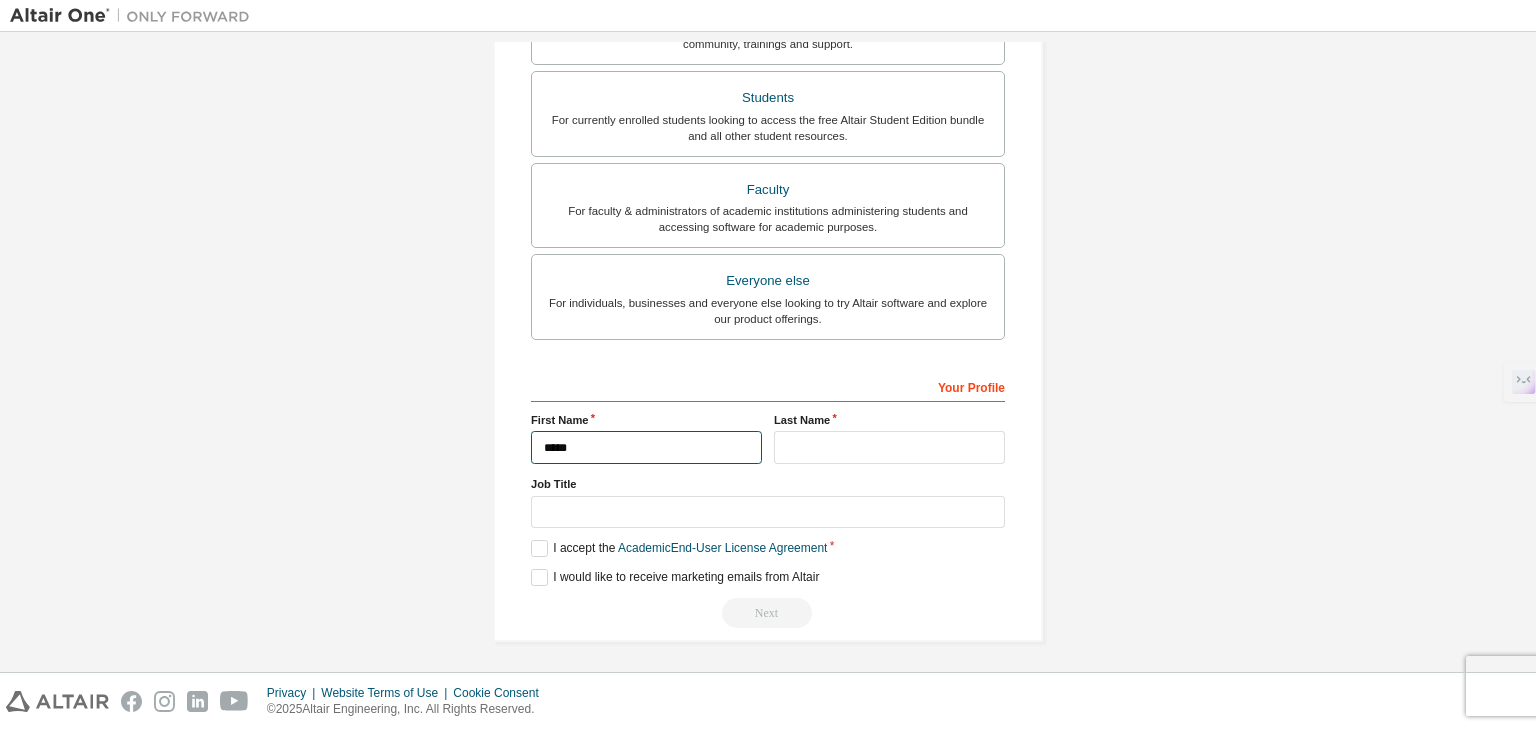 click on "*****" at bounding box center (646, 447) 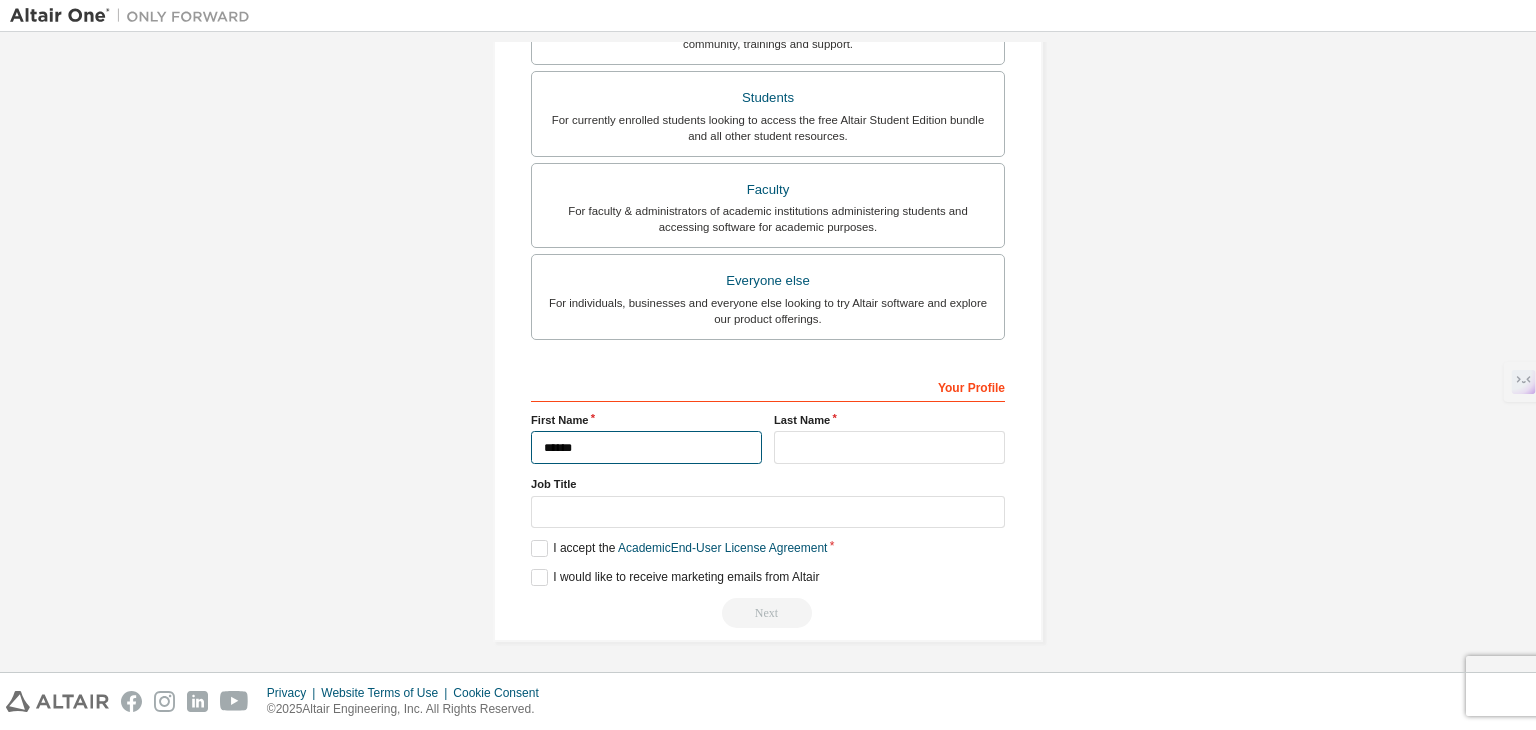 type on "*****" 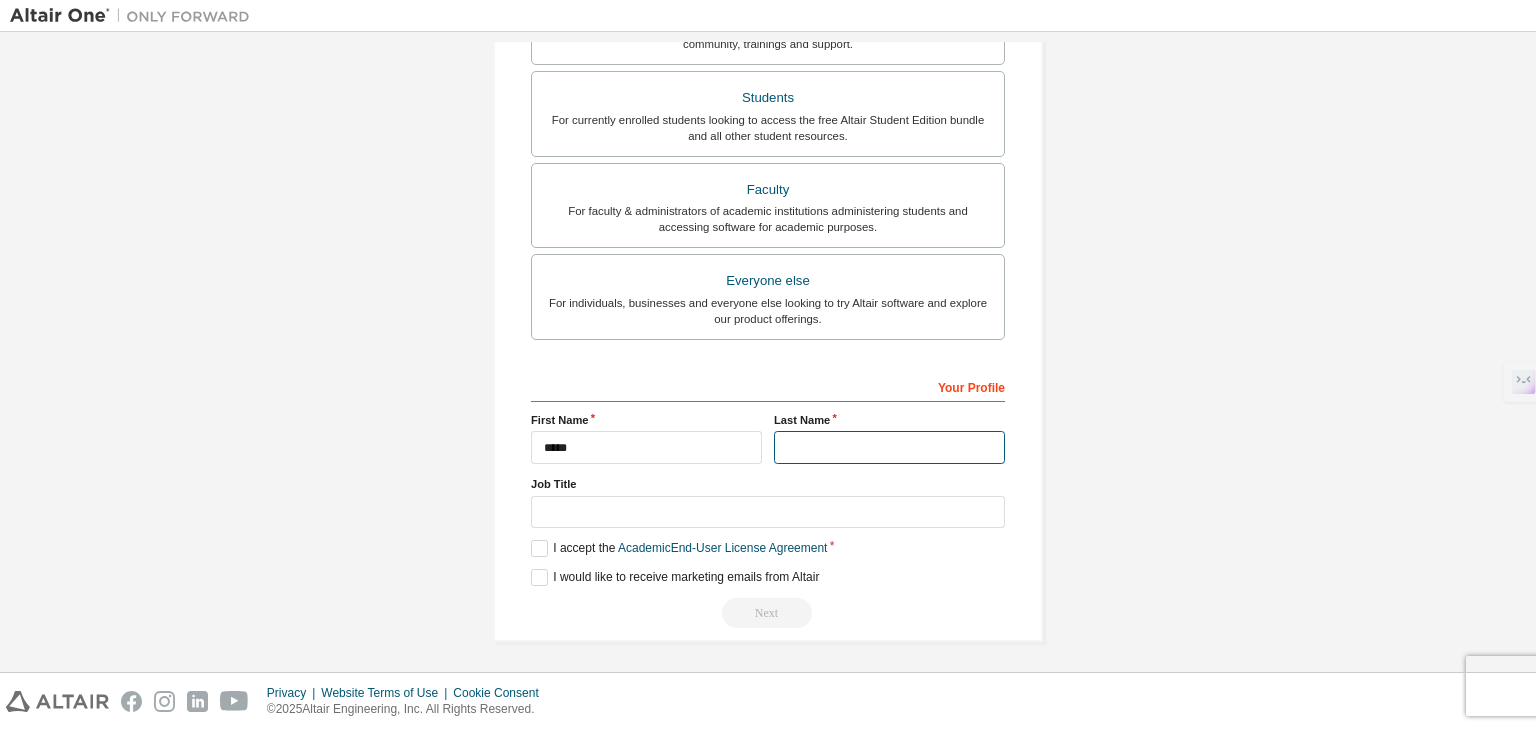 click at bounding box center [889, 447] 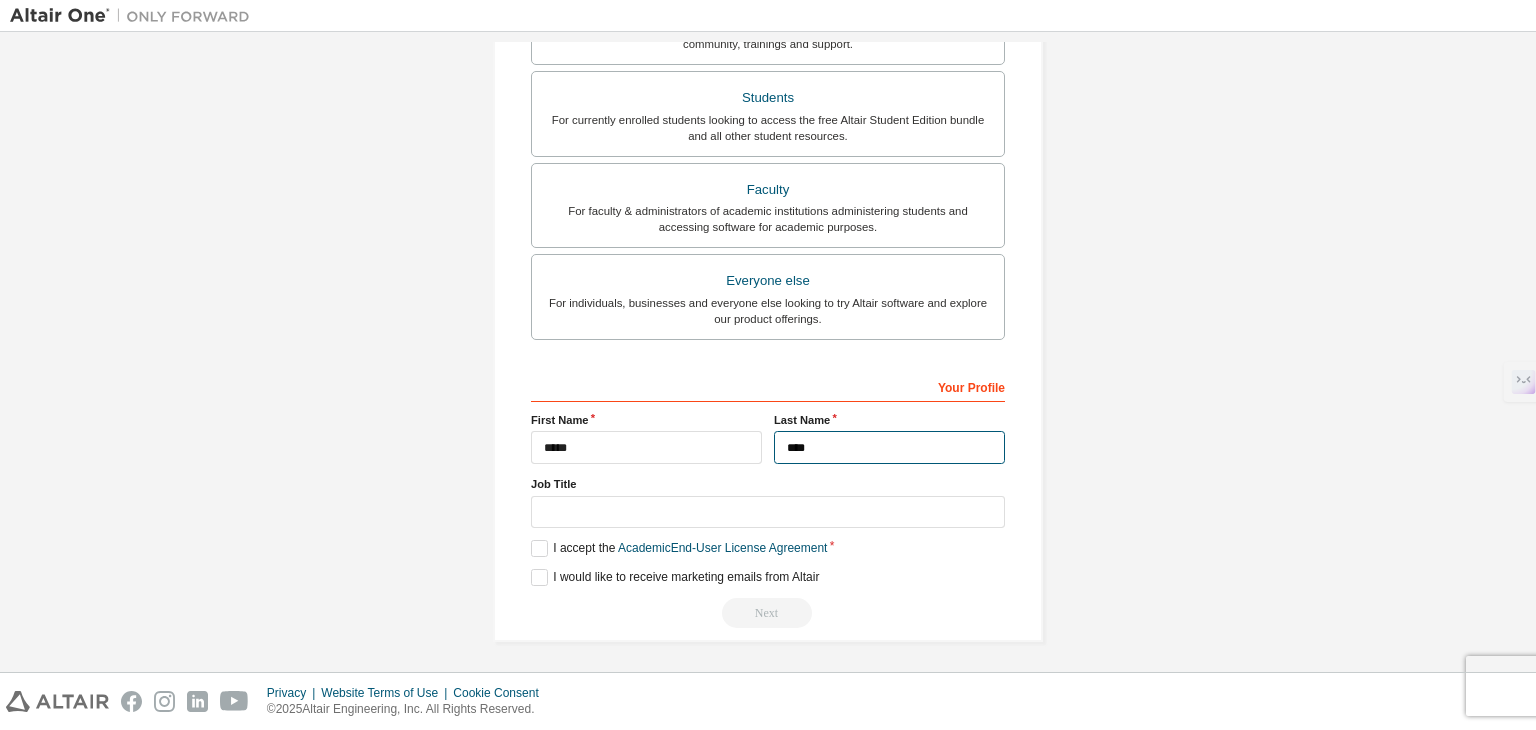 type on "***" 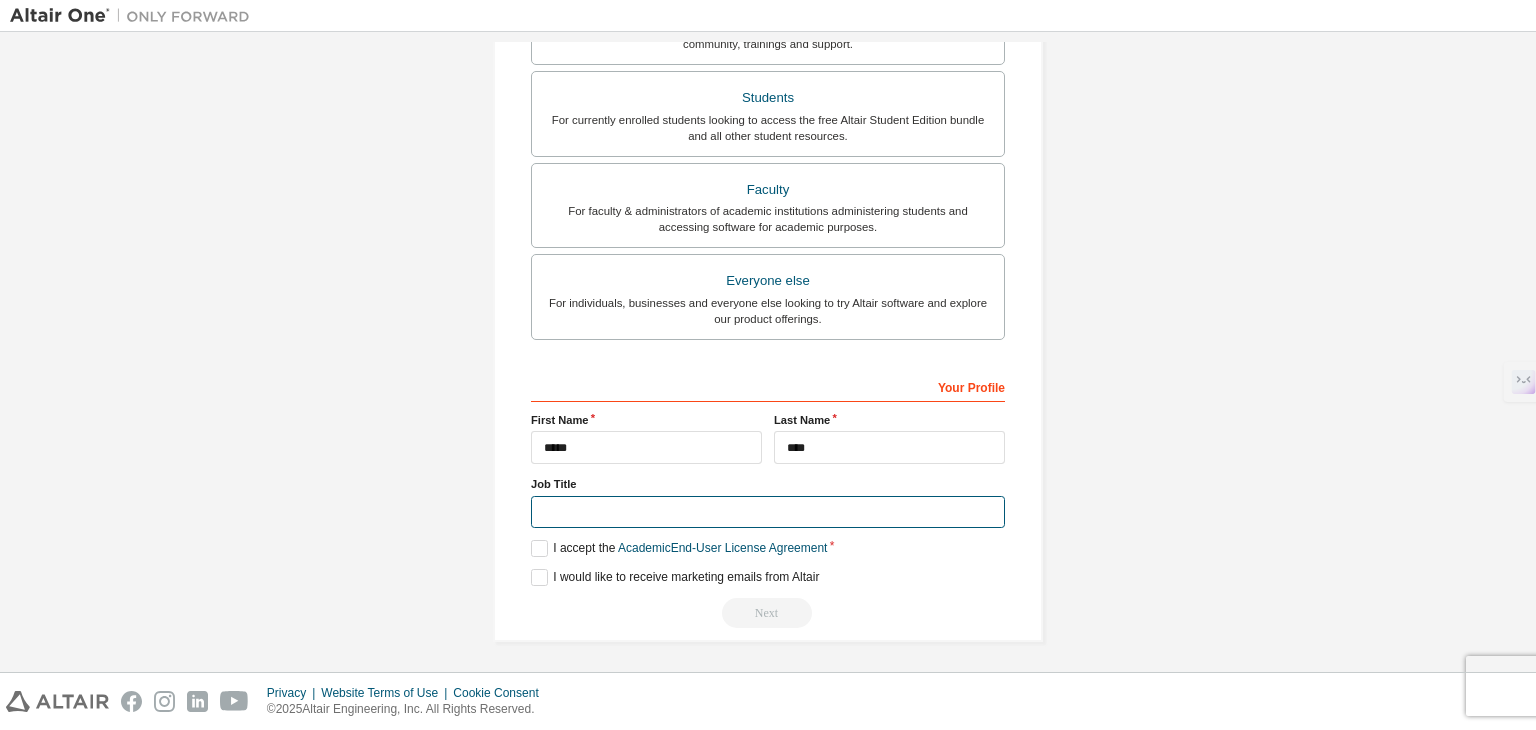 click at bounding box center (768, 512) 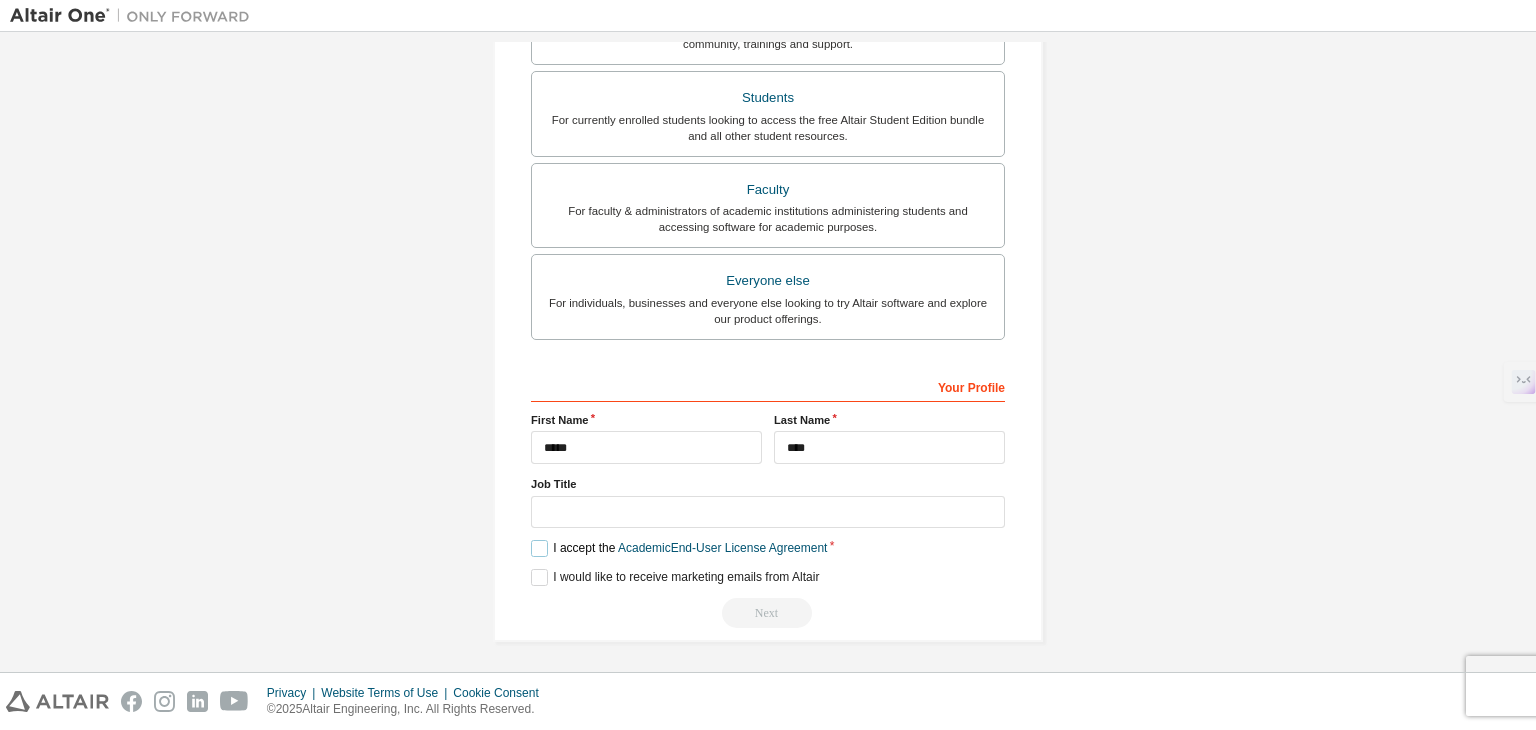 click on "I accept the   Academic   End-User License Agreement" at bounding box center [679, 548] 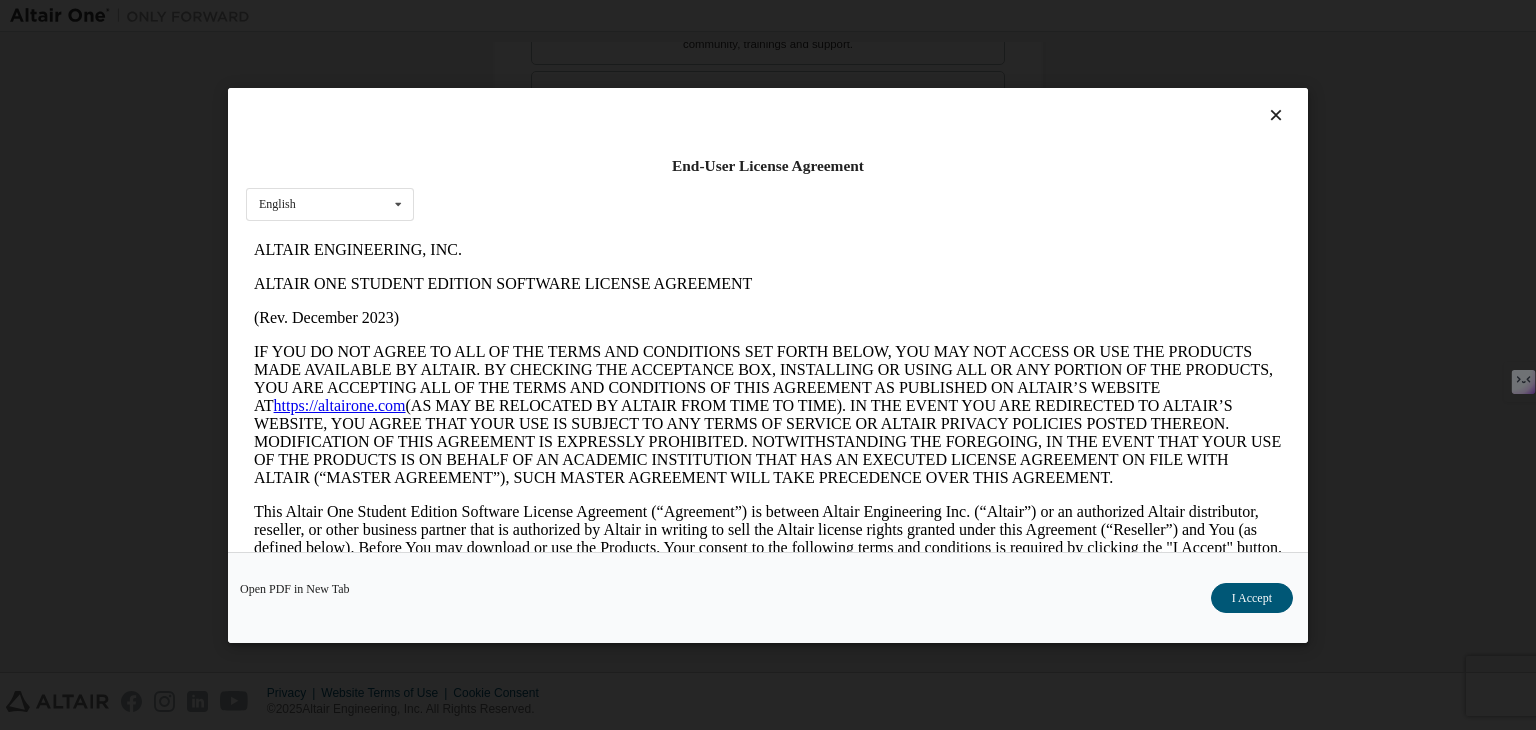 scroll, scrollTop: 0, scrollLeft: 0, axis: both 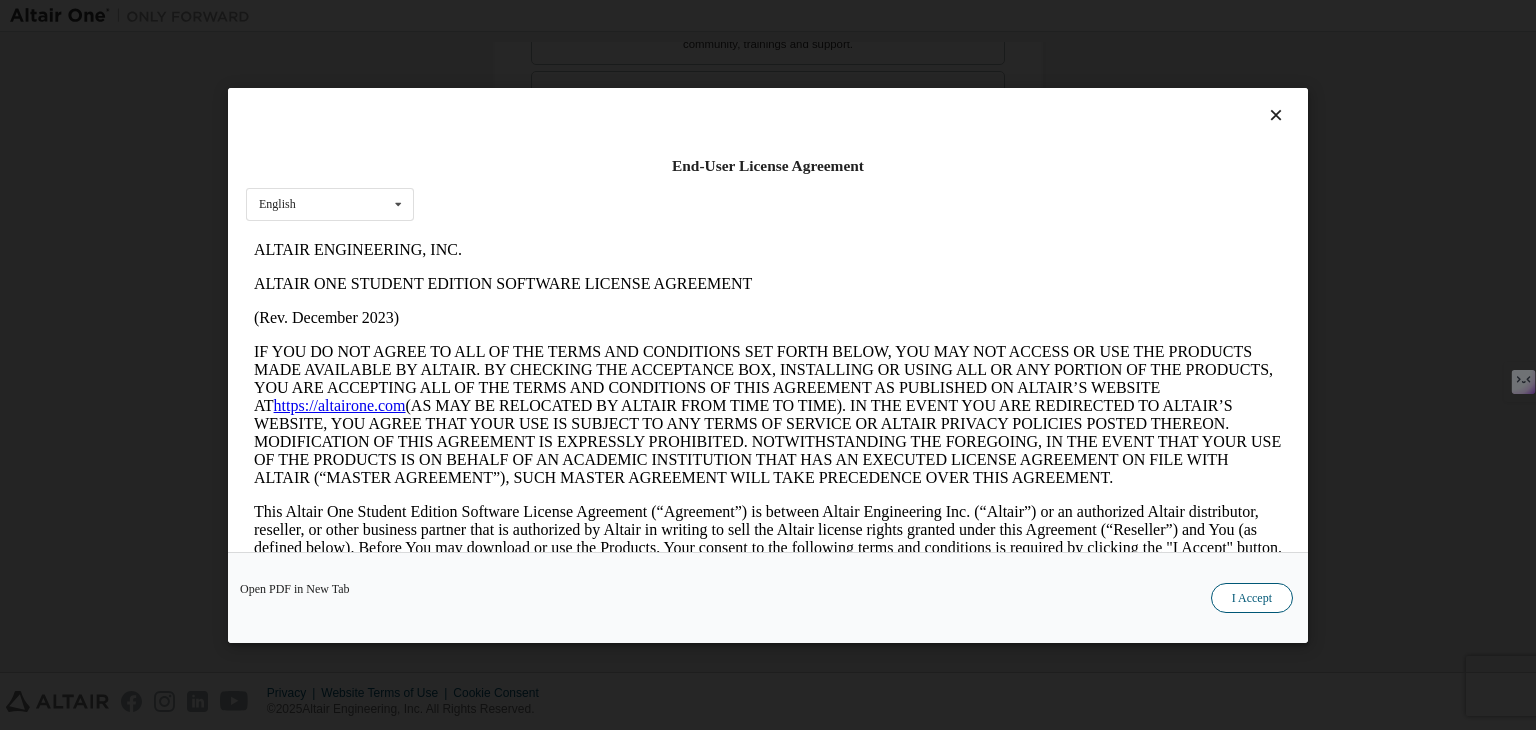 click on "I Accept" at bounding box center (1252, 598) 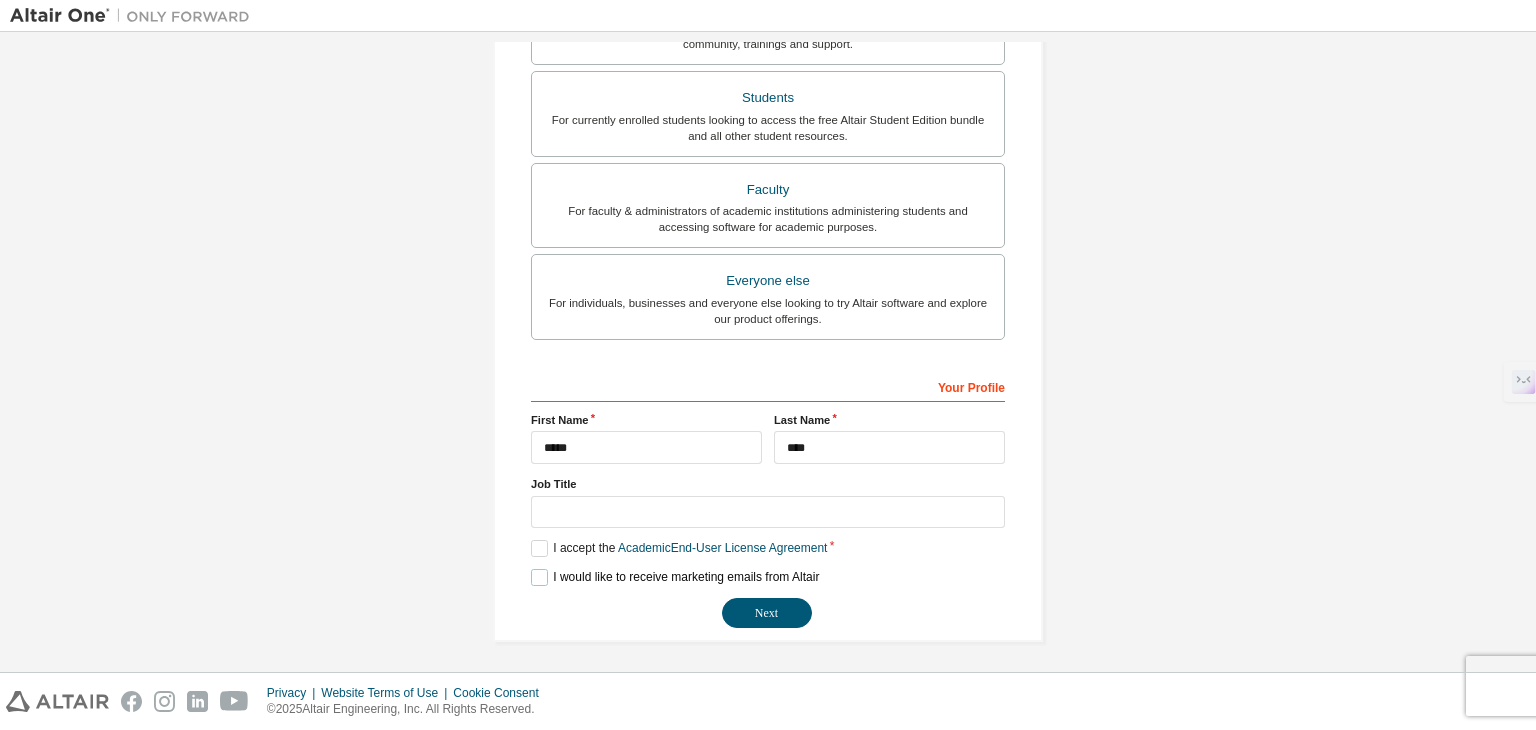 click on "I would like to receive marketing emails from Altair" at bounding box center [675, 577] 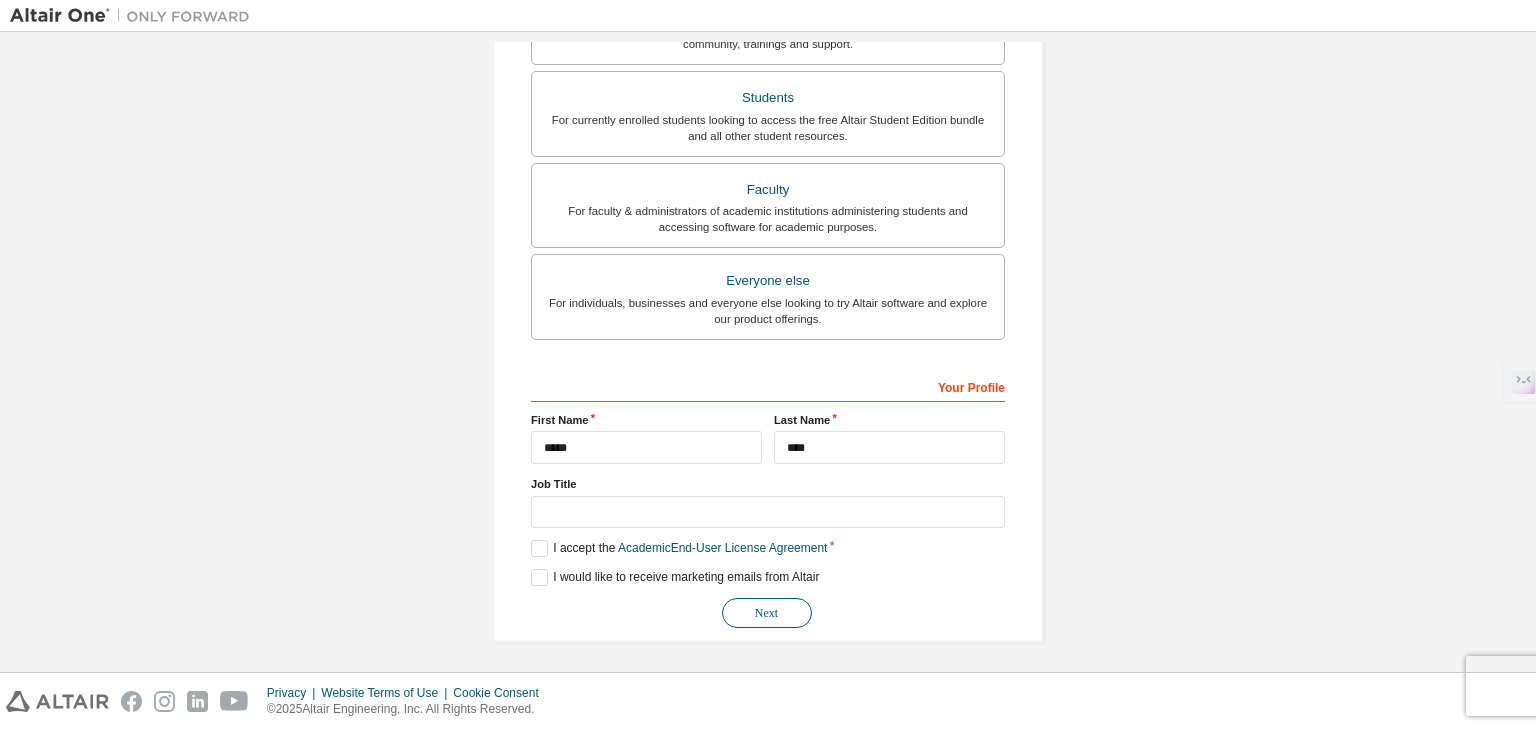 click on "Next" at bounding box center (767, 613) 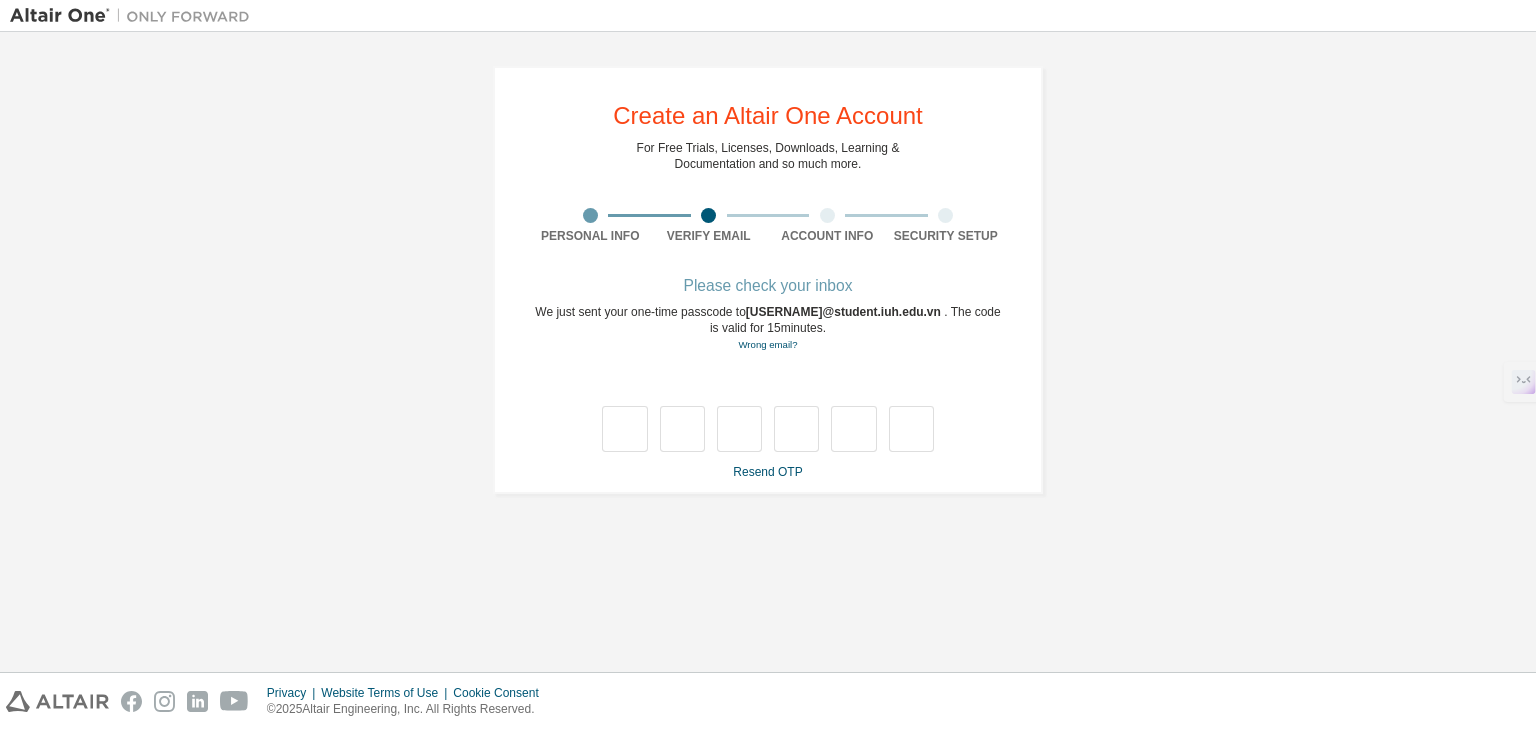 scroll, scrollTop: 0, scrollLeft: 0, axis: both 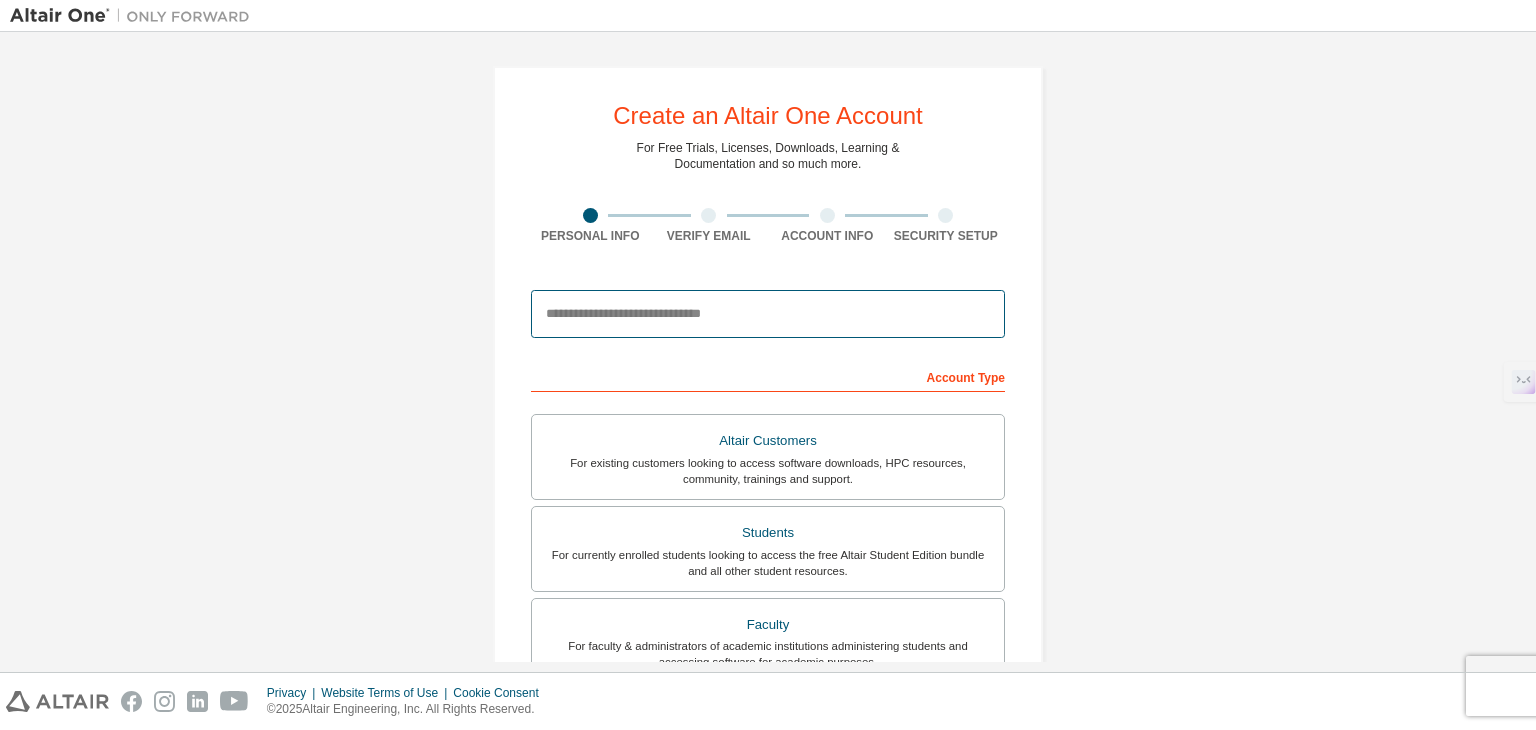 click at bounding box center [768, 314] 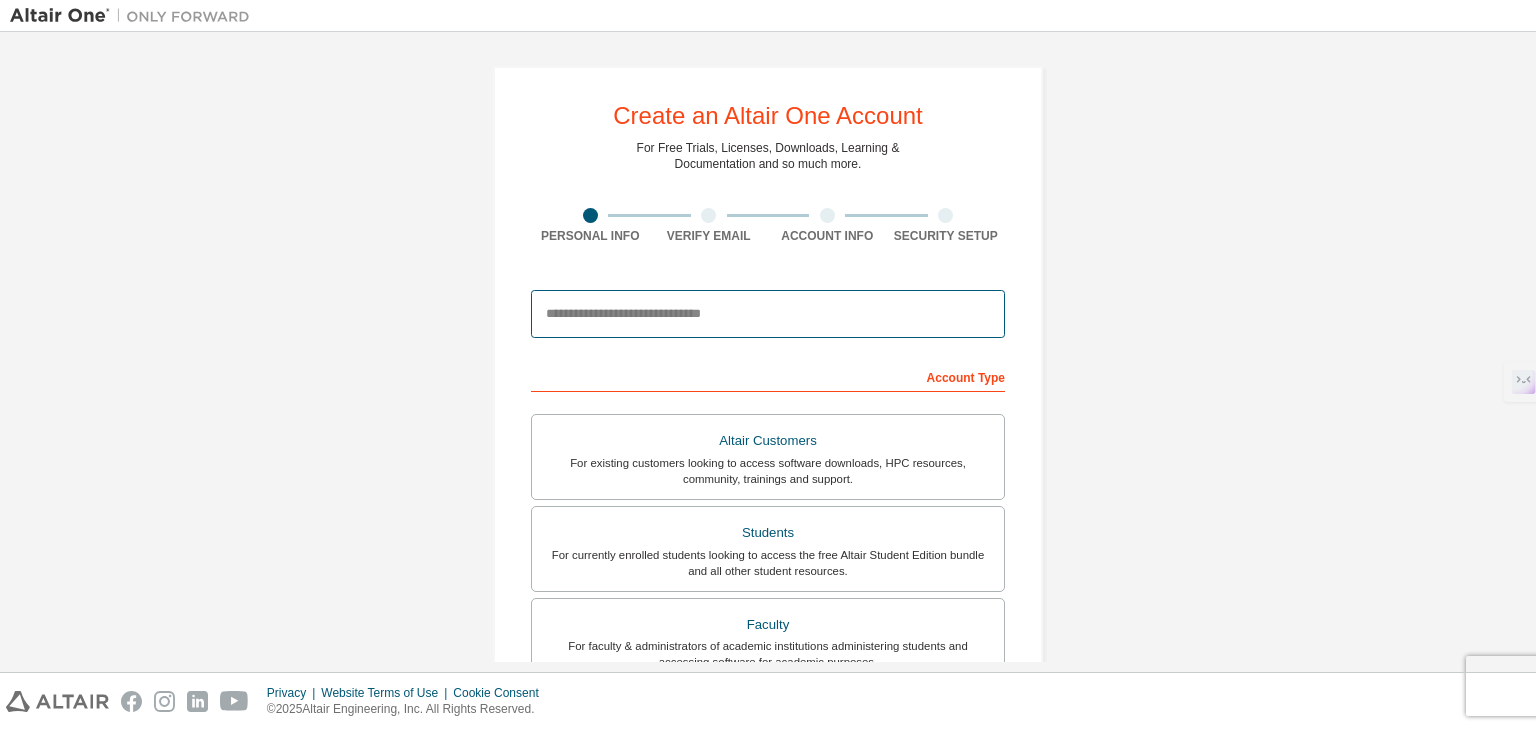 type on "**********" 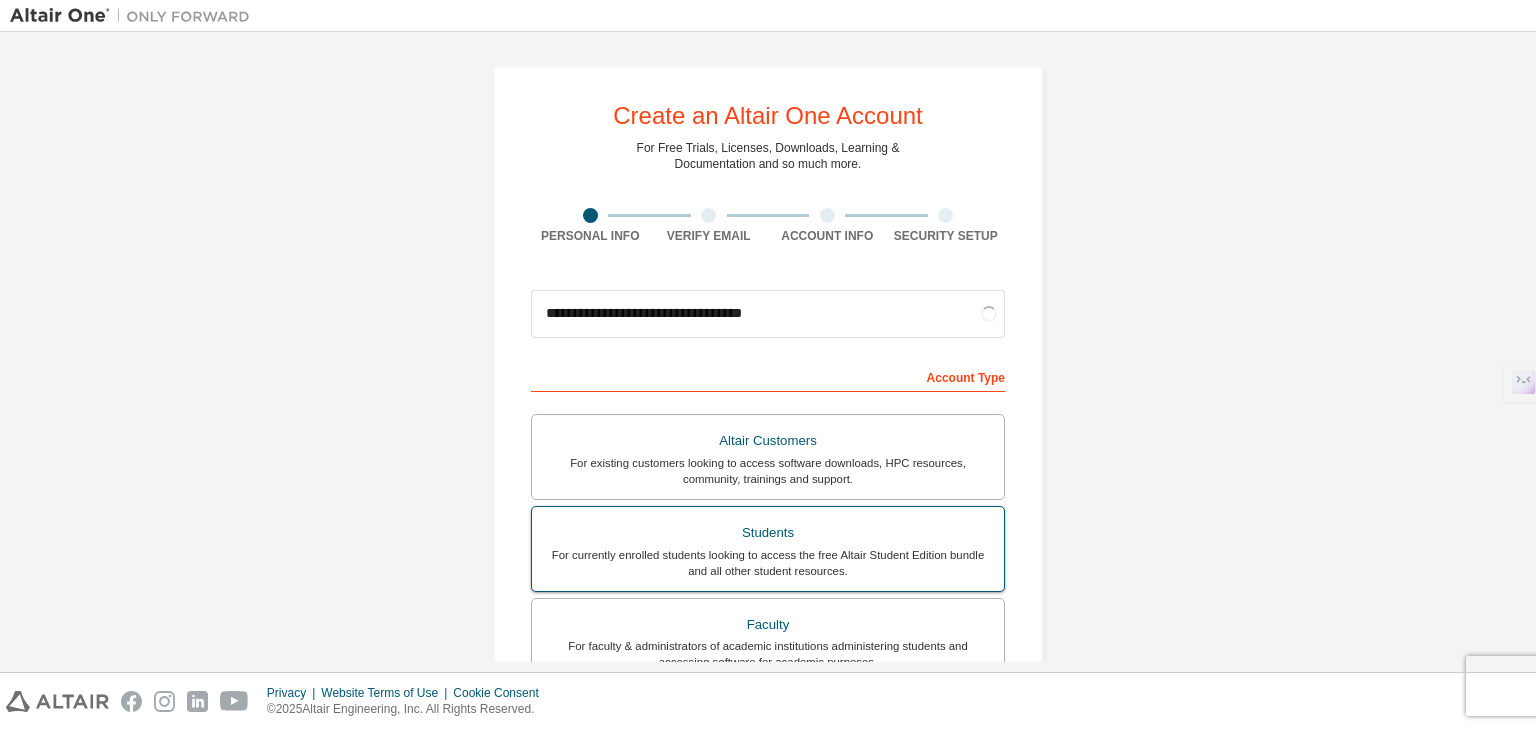 click on "Students" at bounding box center (768, 533) 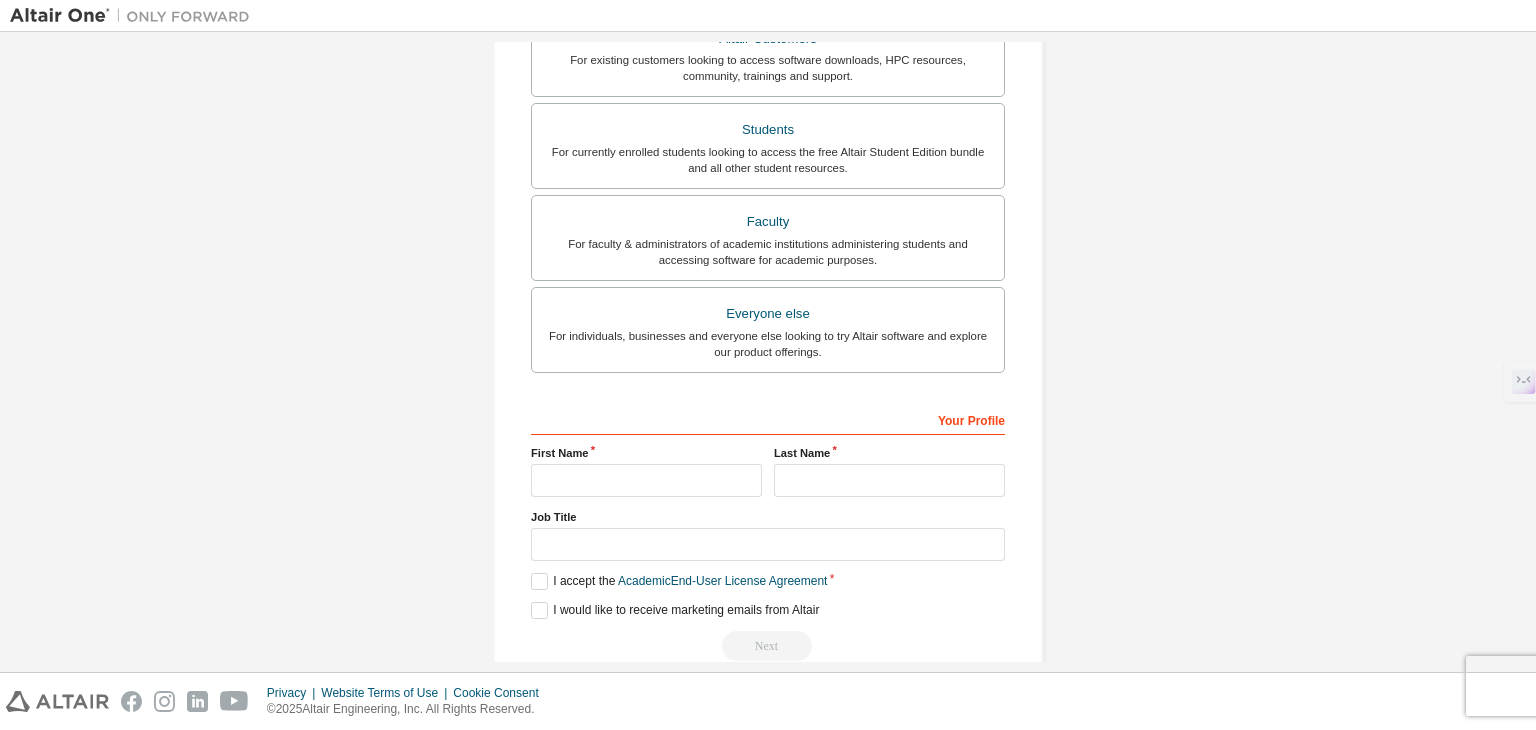 scroll, scrollTop: 487, scrollLeft: 0, axis: vertical 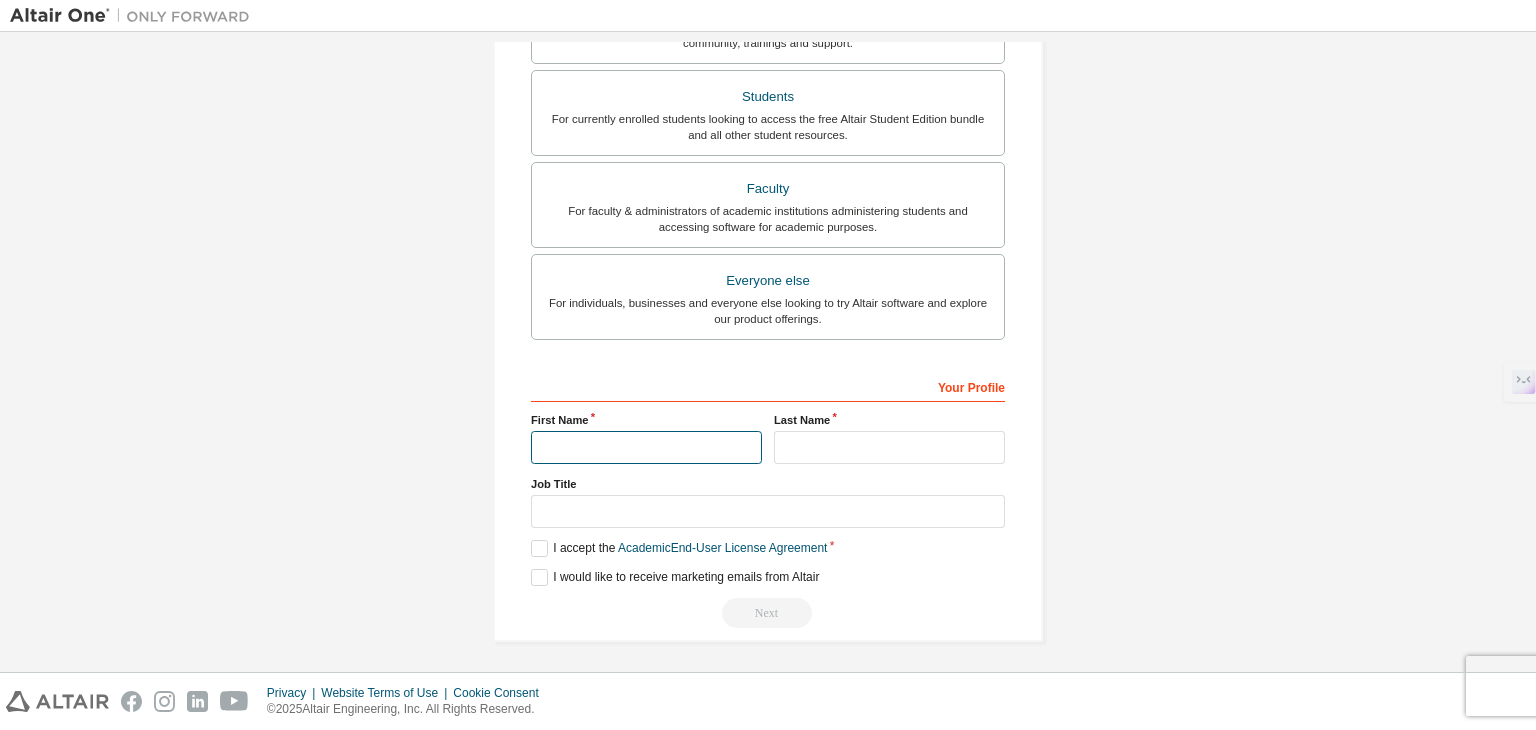 click at bounding box center (646, 447) 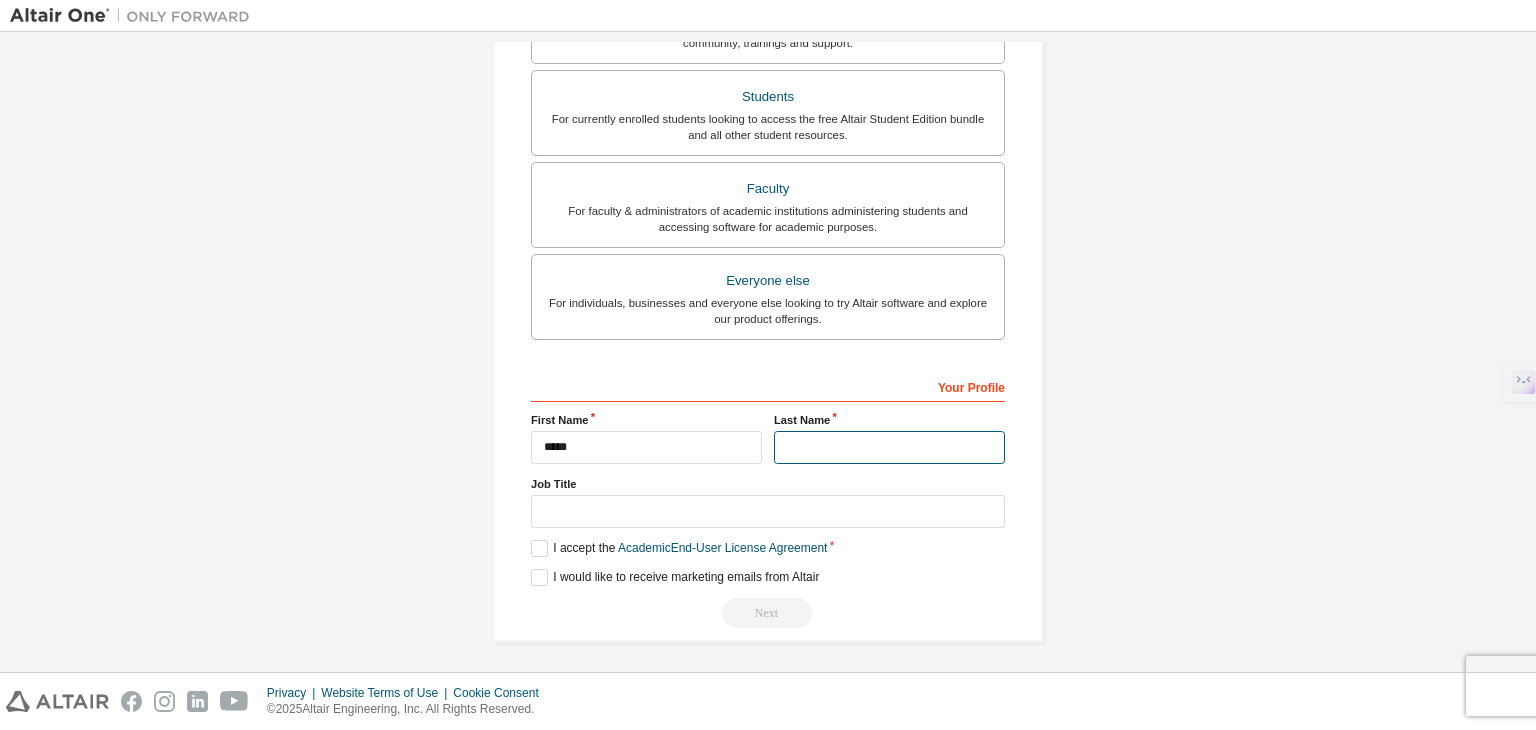 click at bounding box center (889, 447) 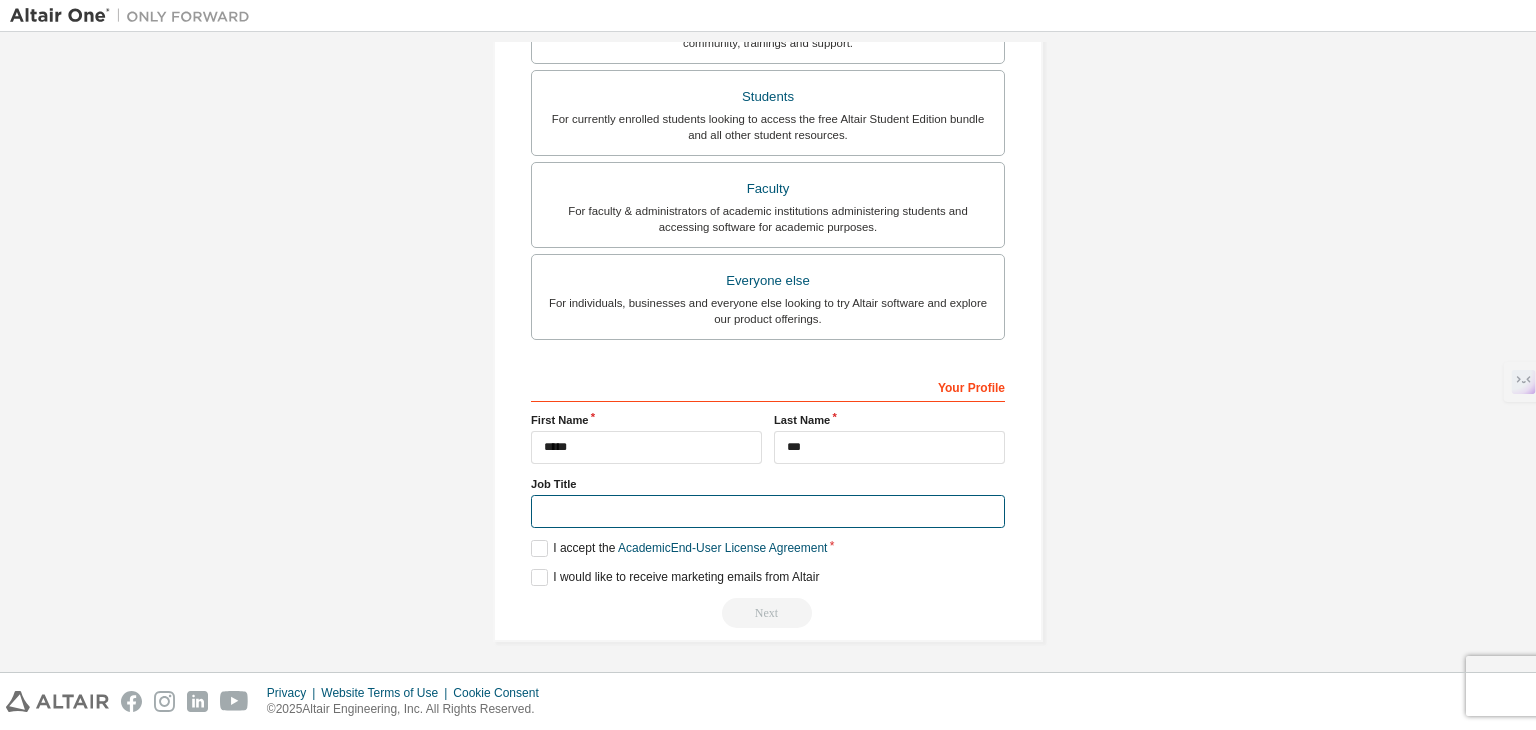 click at bounding box center (768, 511) 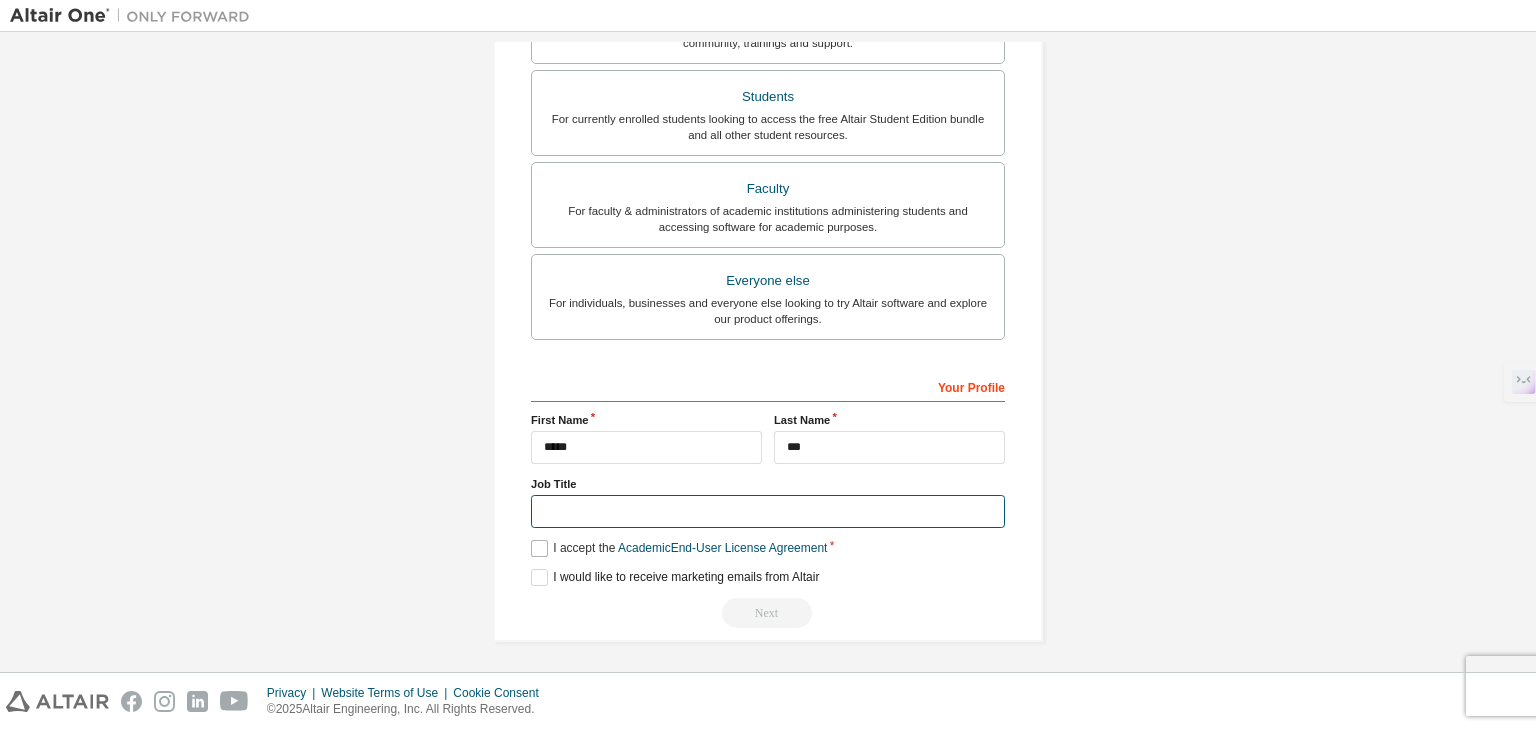 scroll, scrollTop: 435, scrollLeft: 0, axis: vertical 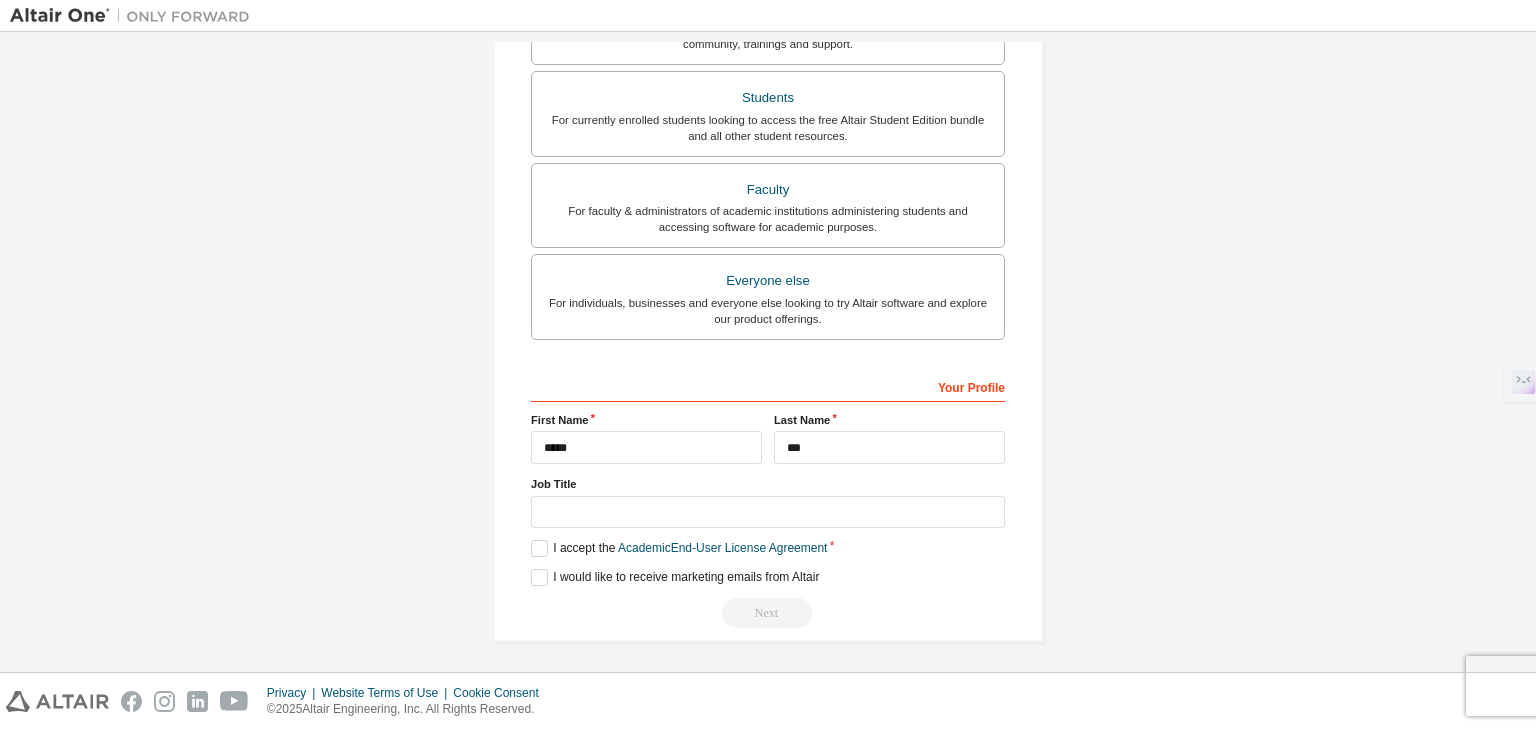 click on "Your Profile [FIRST] [LAST] Job Title Please provide [STATE]/[PROVINCE] to help us route sales and support resources to you more efficiently. I accept the Academic End-User License Agreement I would like to receive marketing emails from Altair Next" at bounding box center (768, 499) 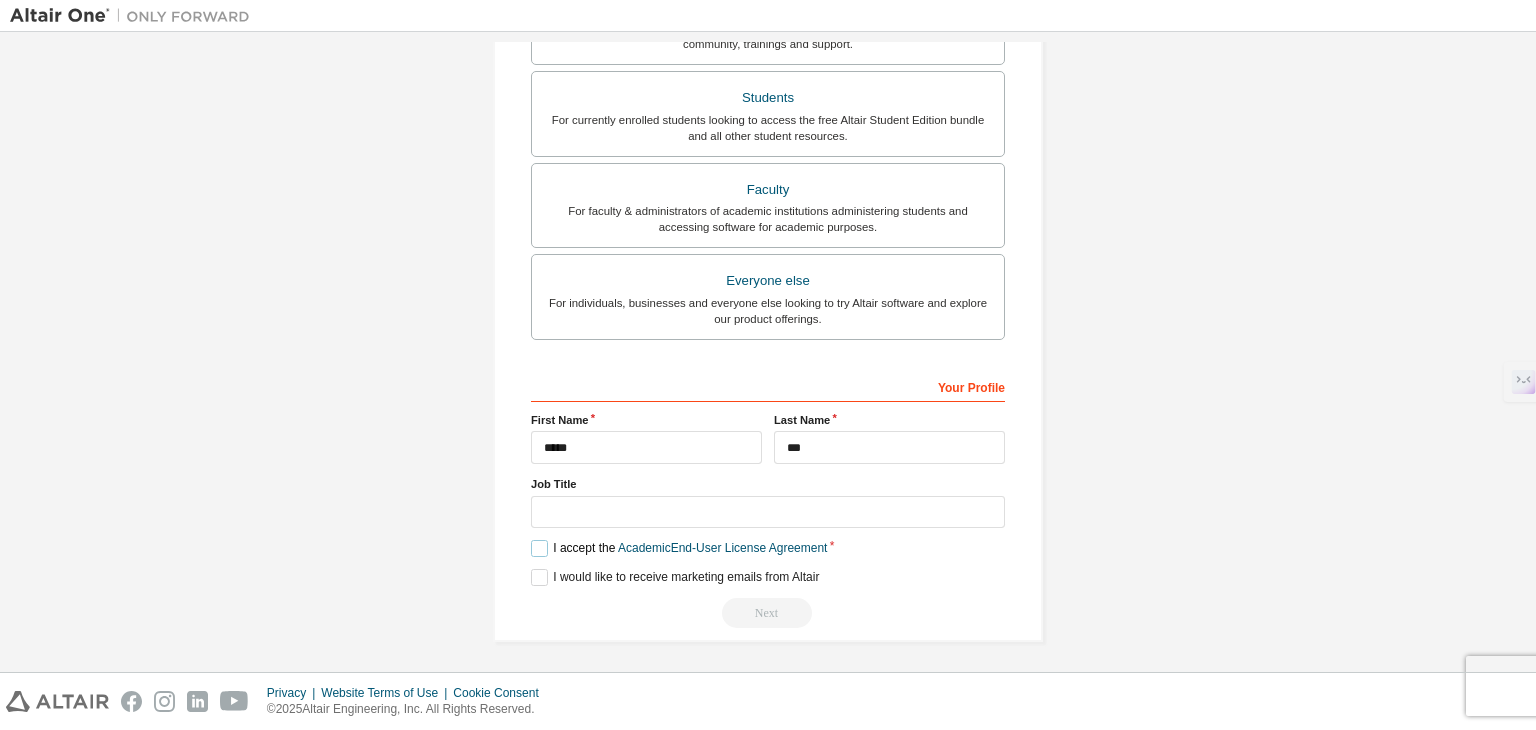 click on "I accept the   Academic   End-User License Agreement" at bounding box center [679, 548] 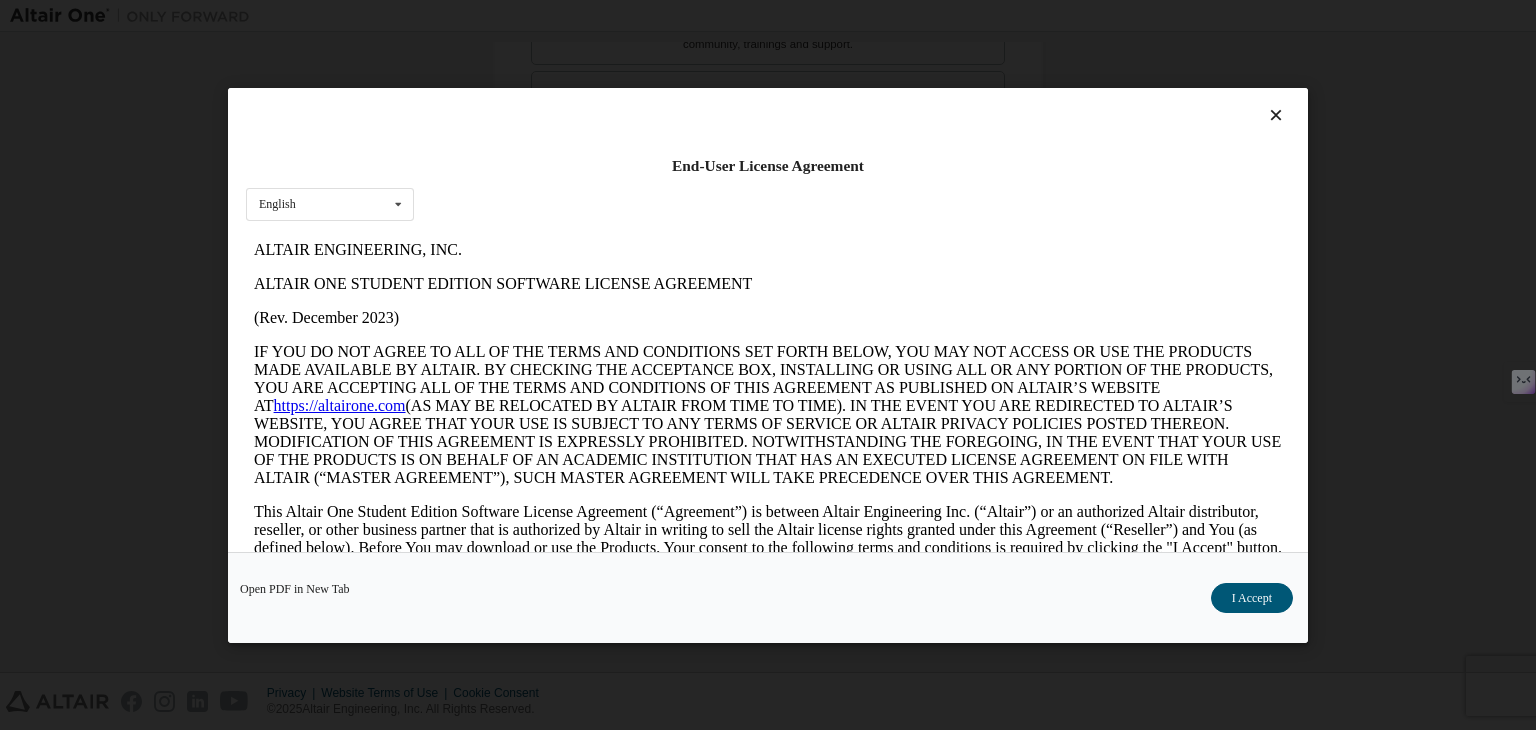 scroll, scrollTop: 0, scrollLeft: 0, axis: both 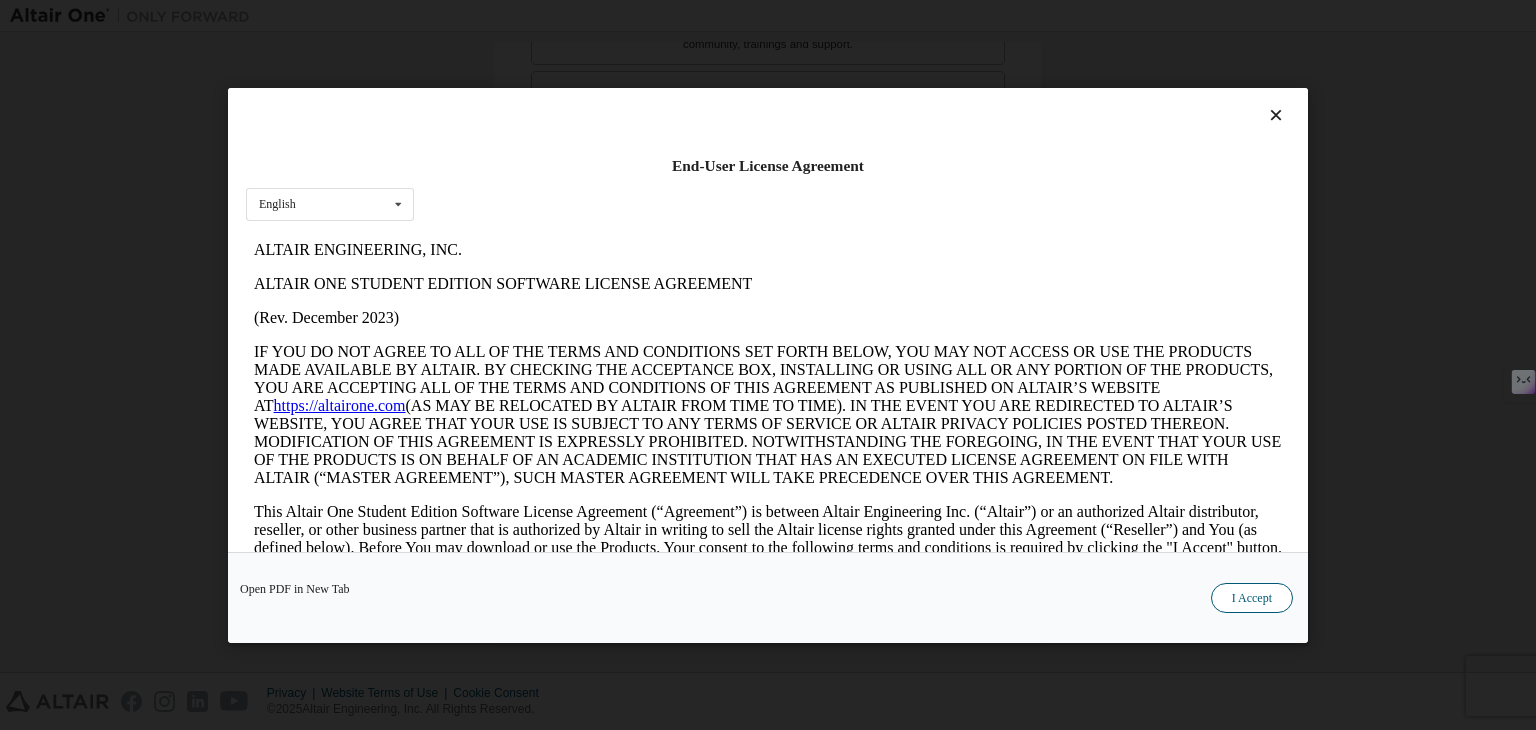 click on "I Accept" at bounding box center (1252, 598) 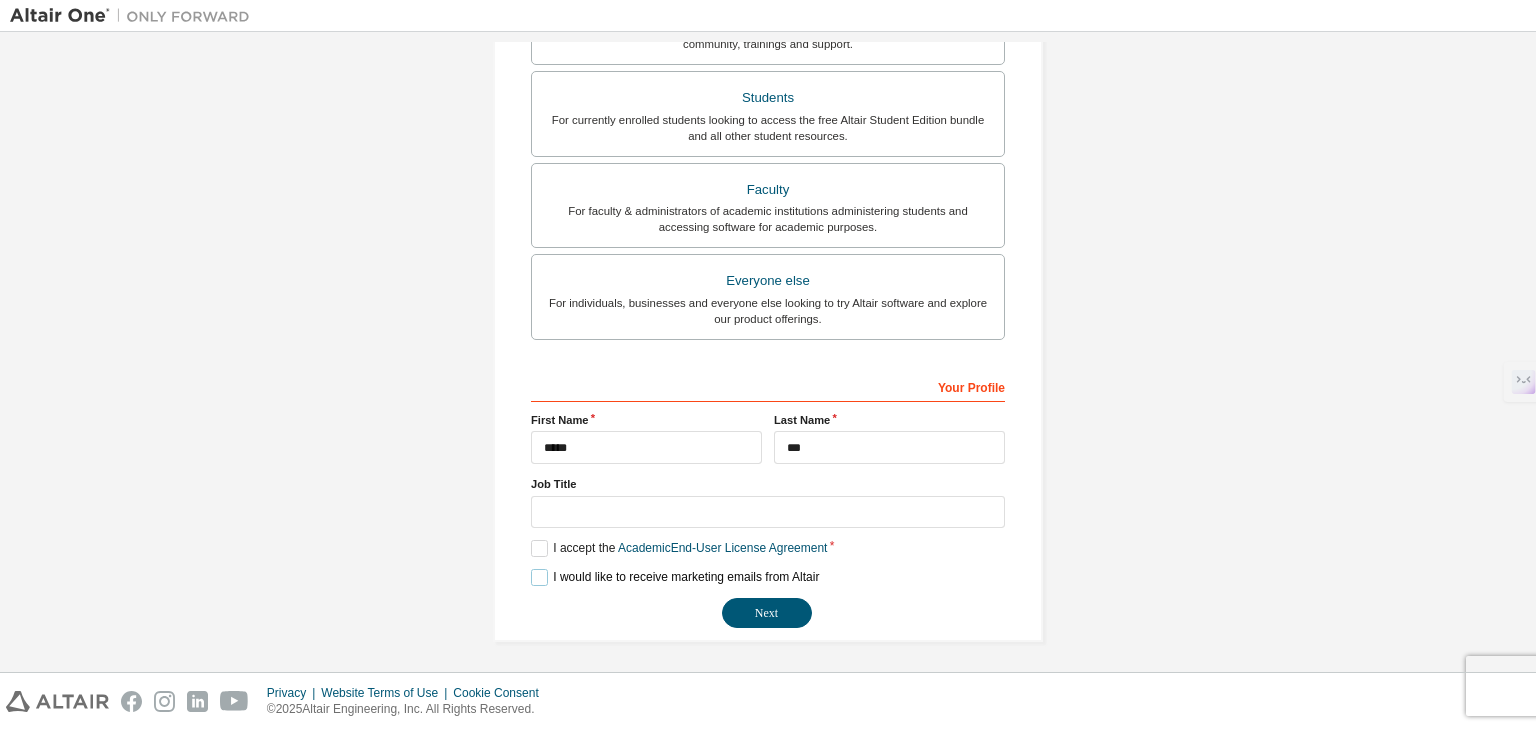 click on "I would like to receive marketing emails from Altair" at bounding box center [675, 577] 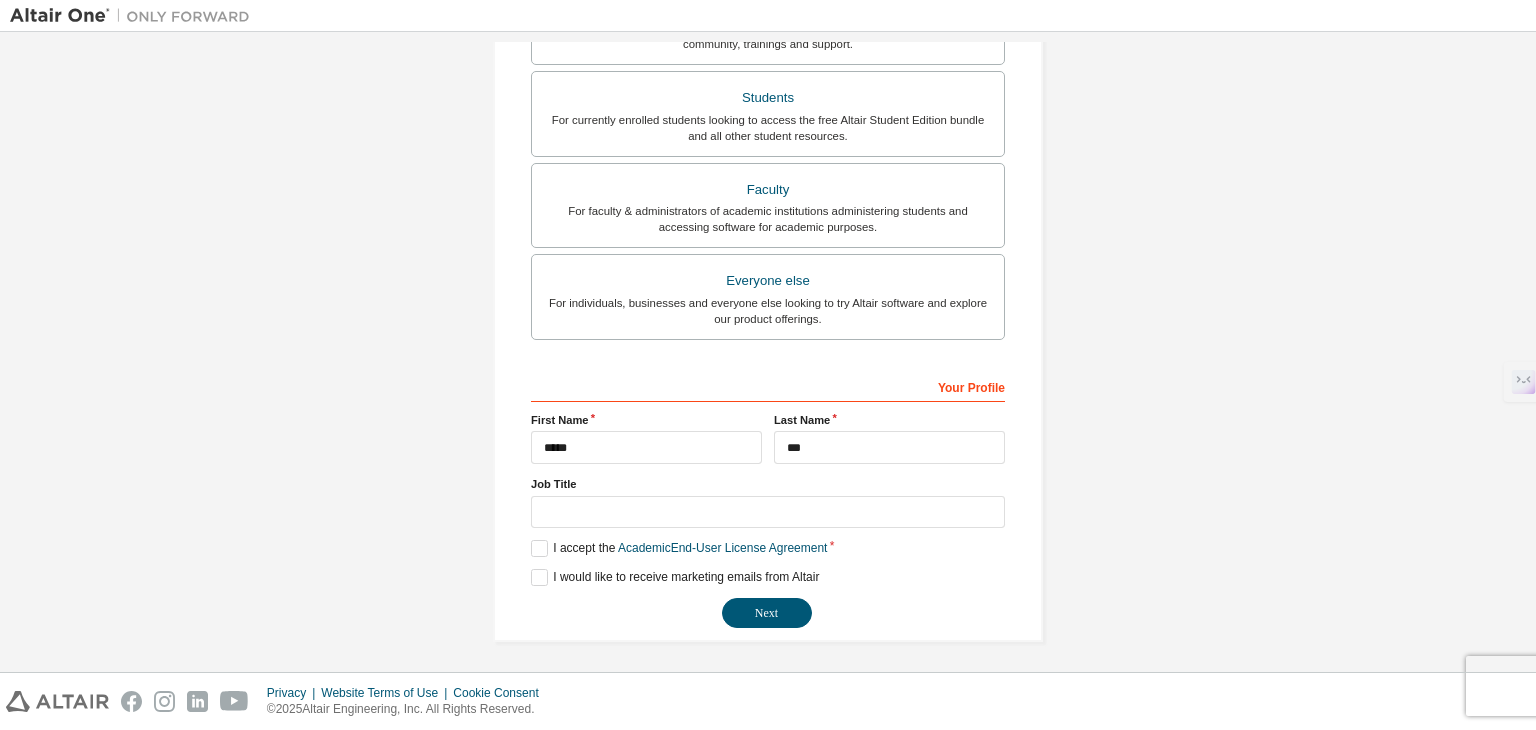 drag, startPoint x: 768, startPoint y: 601, endPoint x: 696, endPoint y: 555, distance: 85.44004 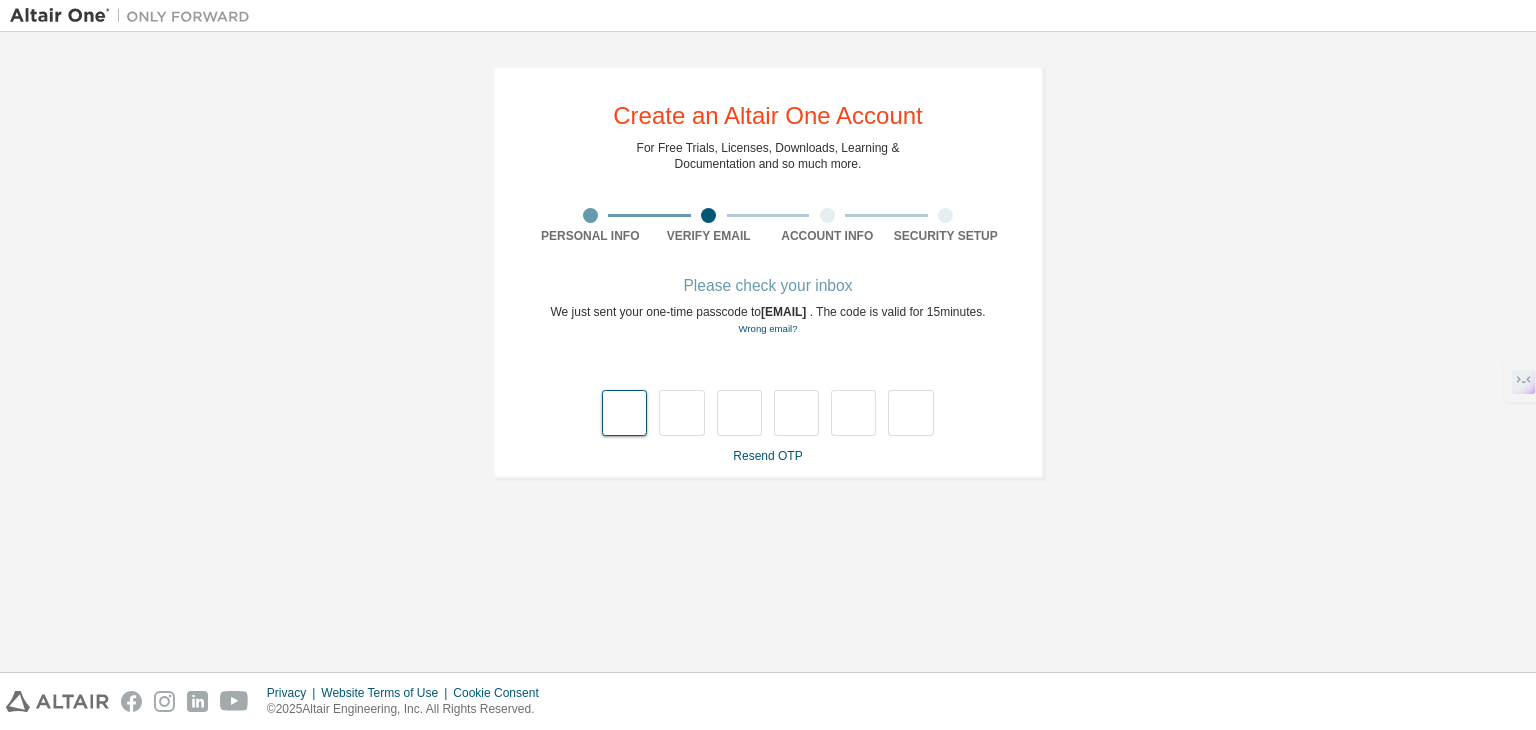 scroll, scrollTop: 0, scrollLeft: 0, axis: both 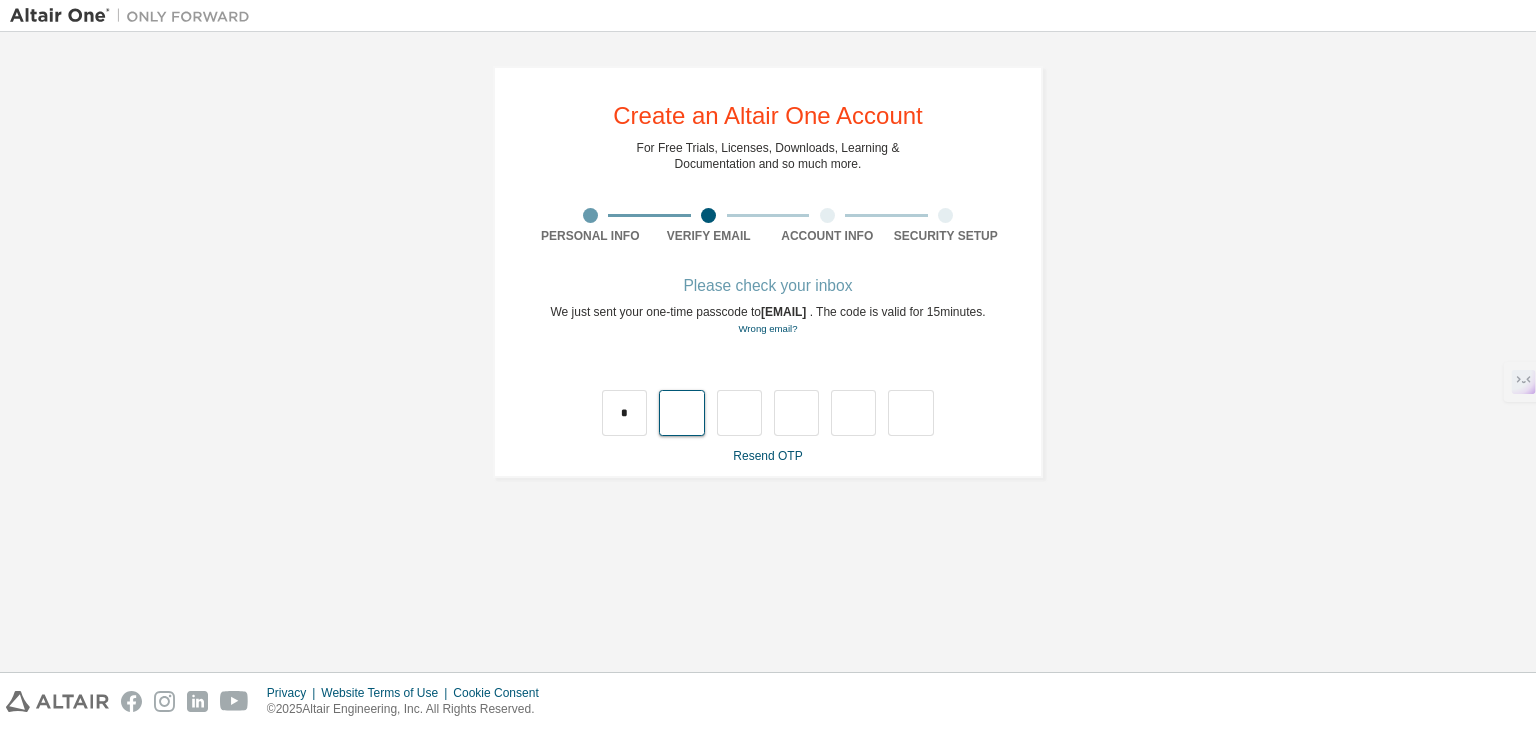 type on "*" 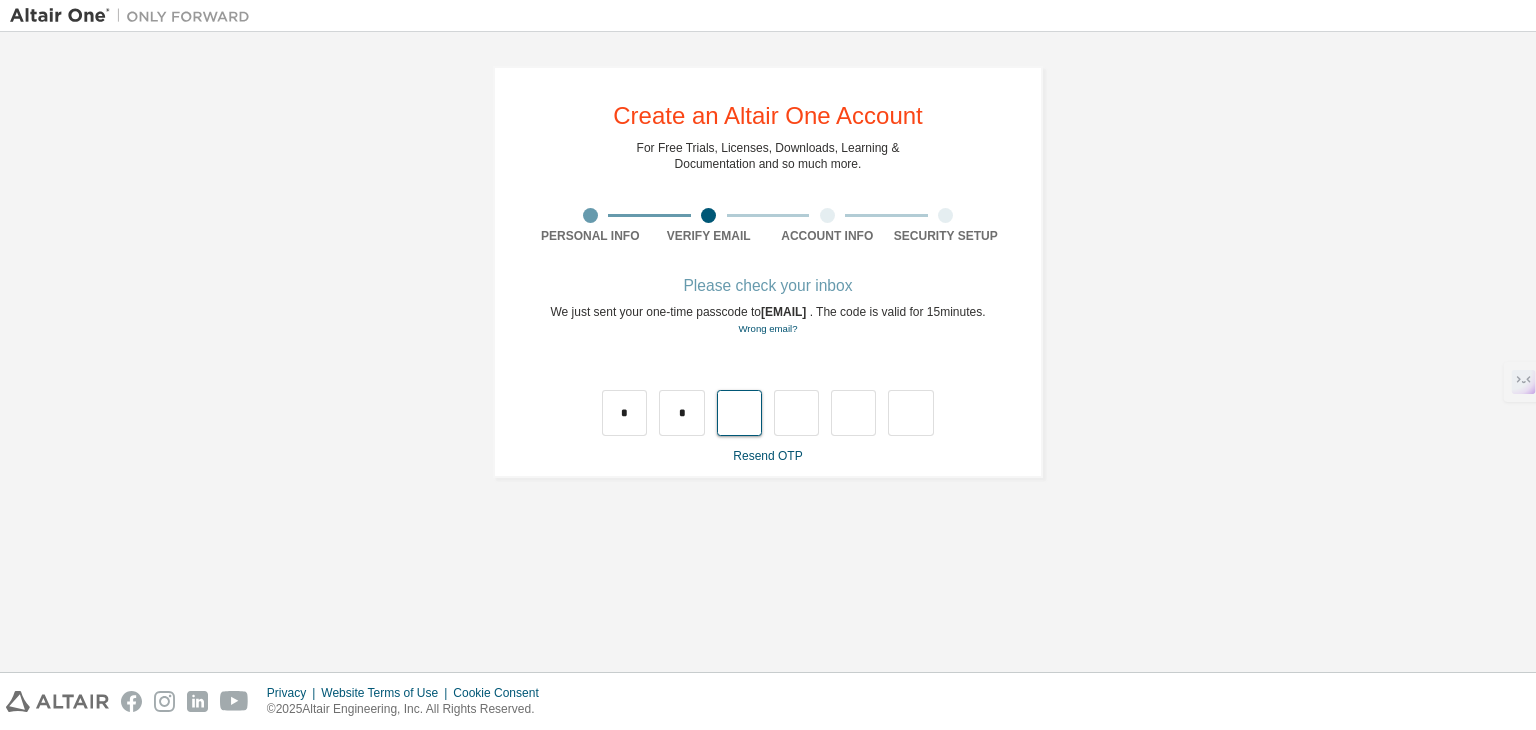 type on "*" 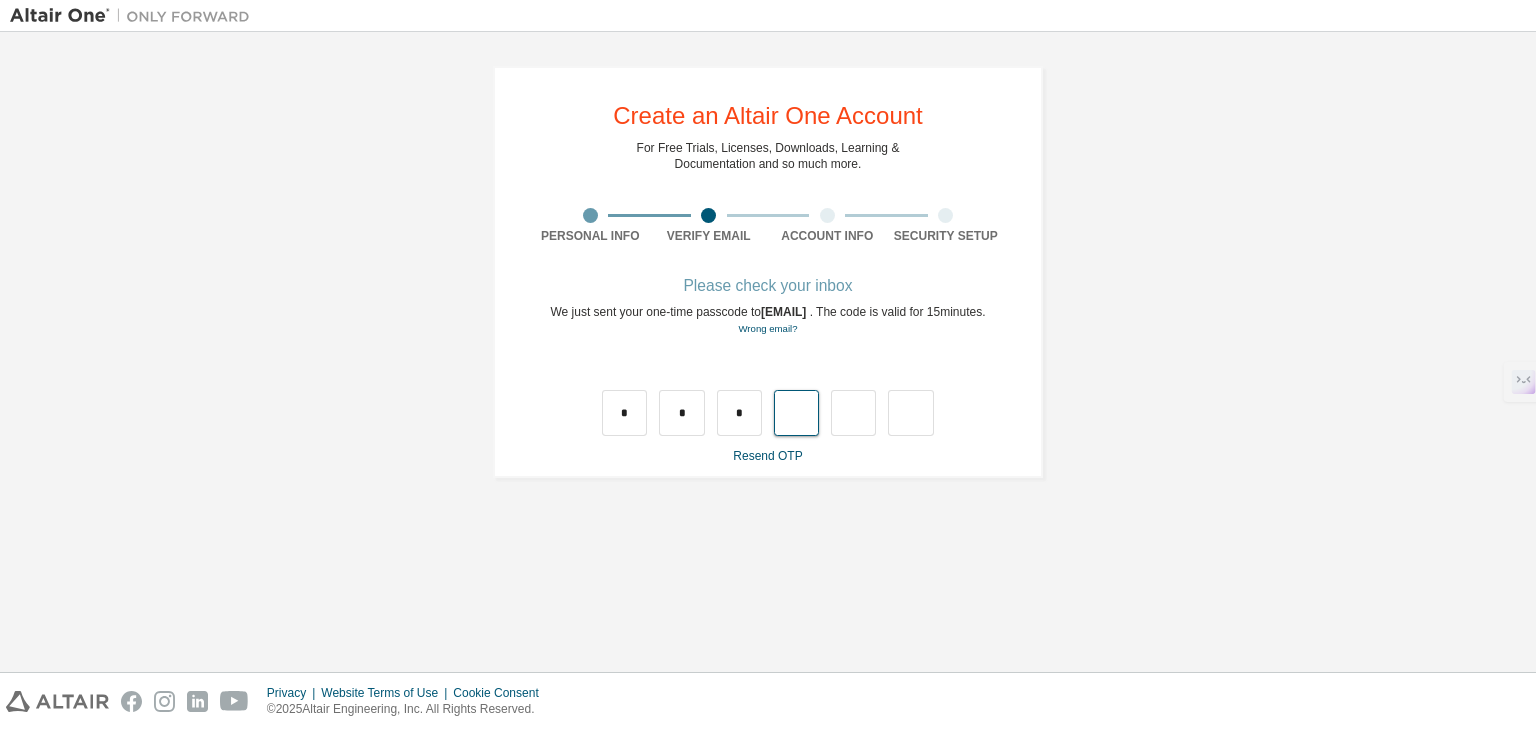 type on "*" 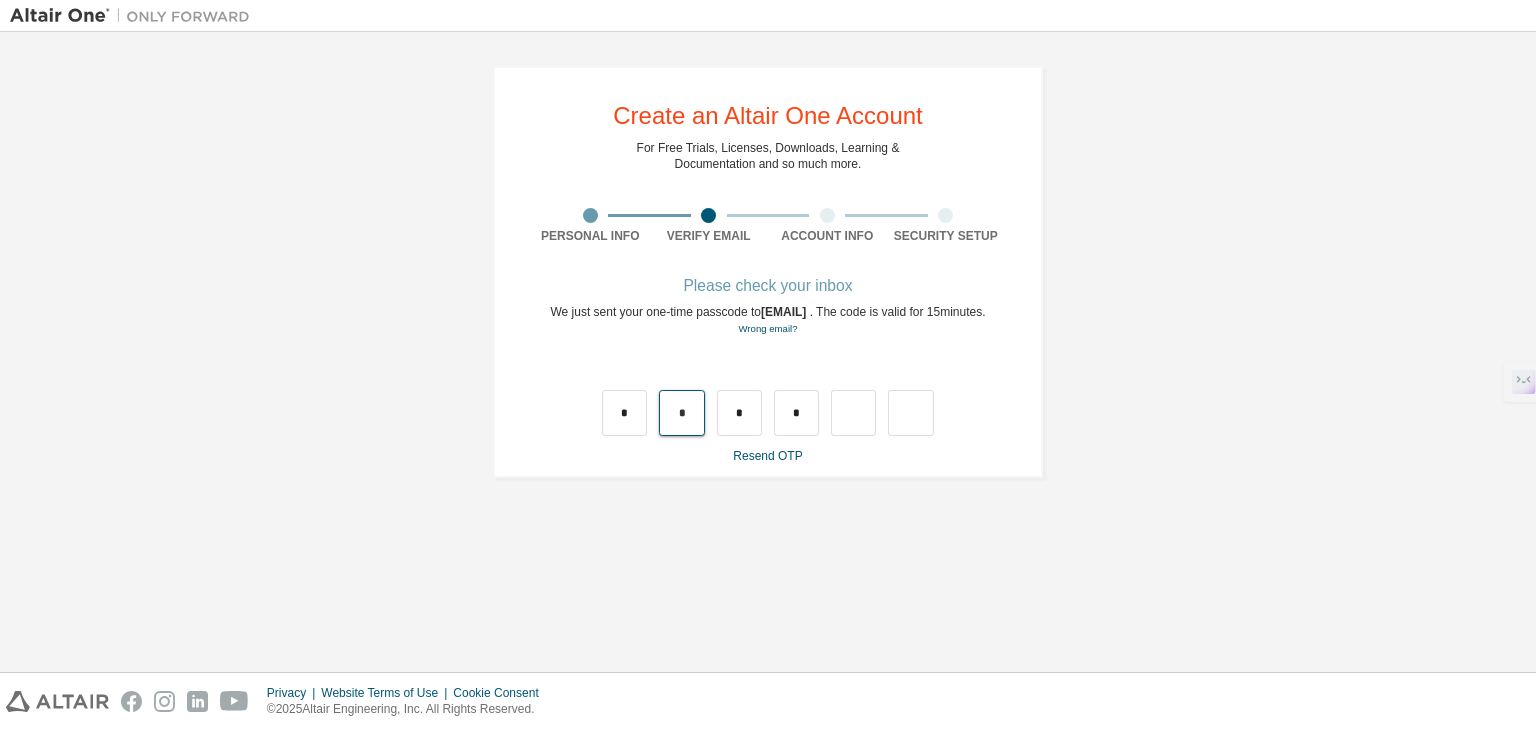 click on "*" at bounding box center (681, 413) 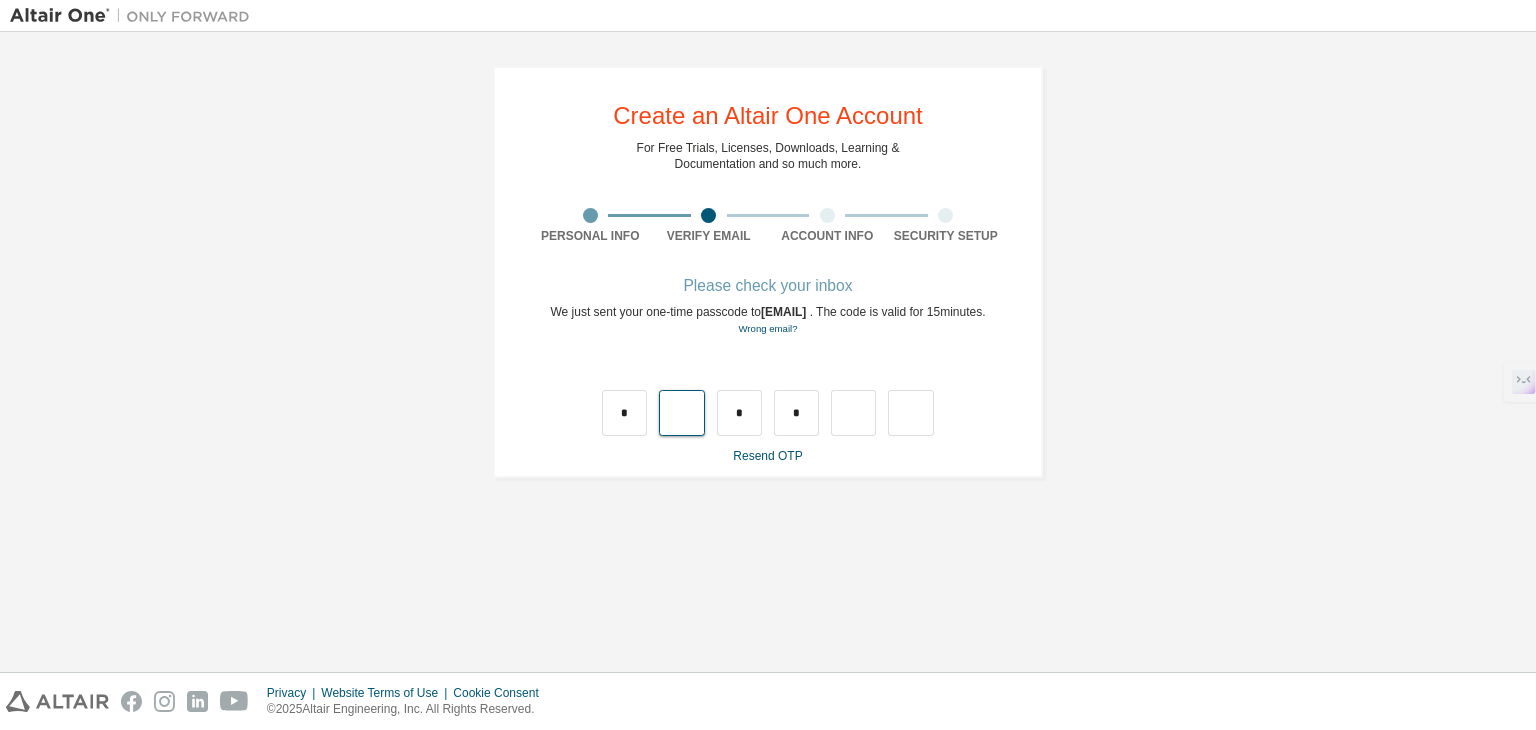 type on "*" 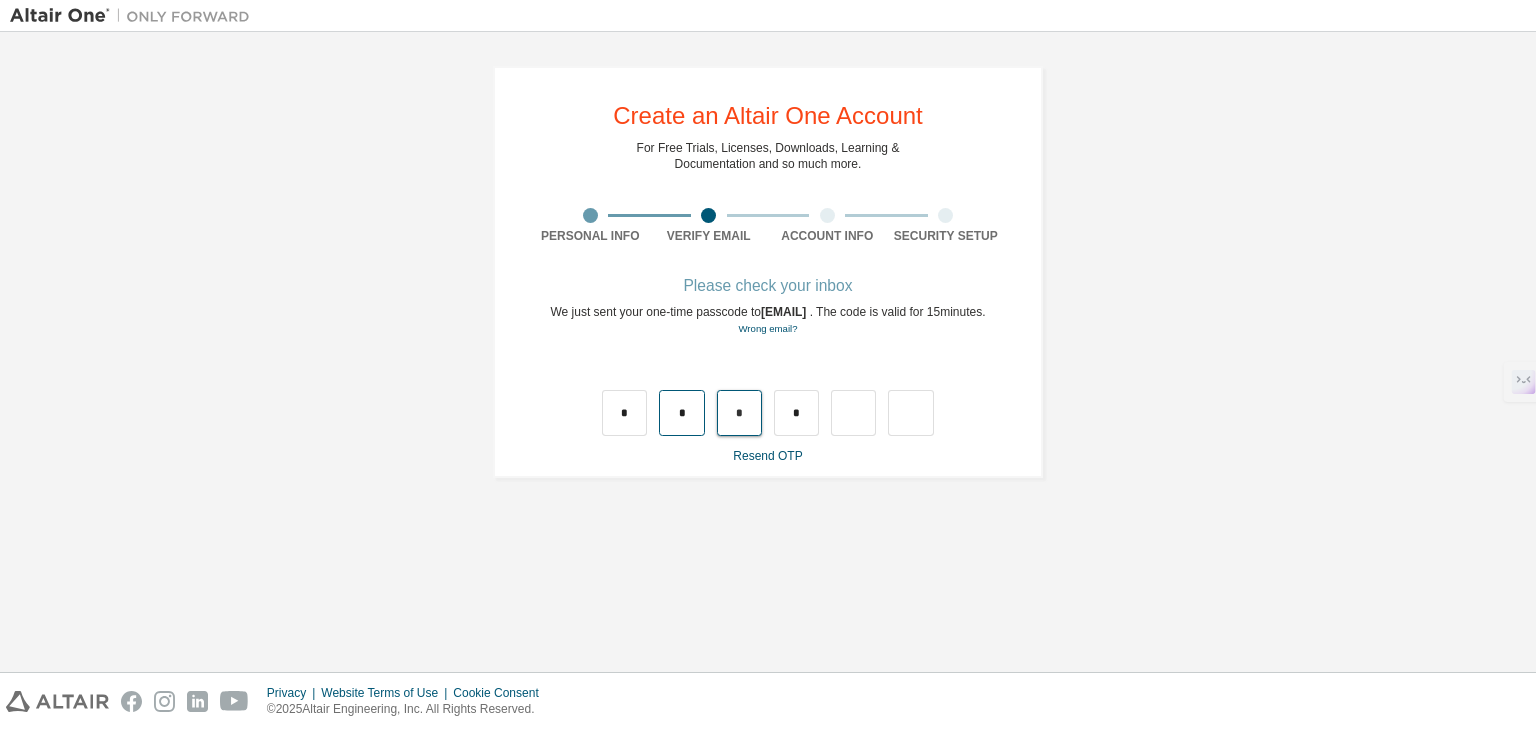 type 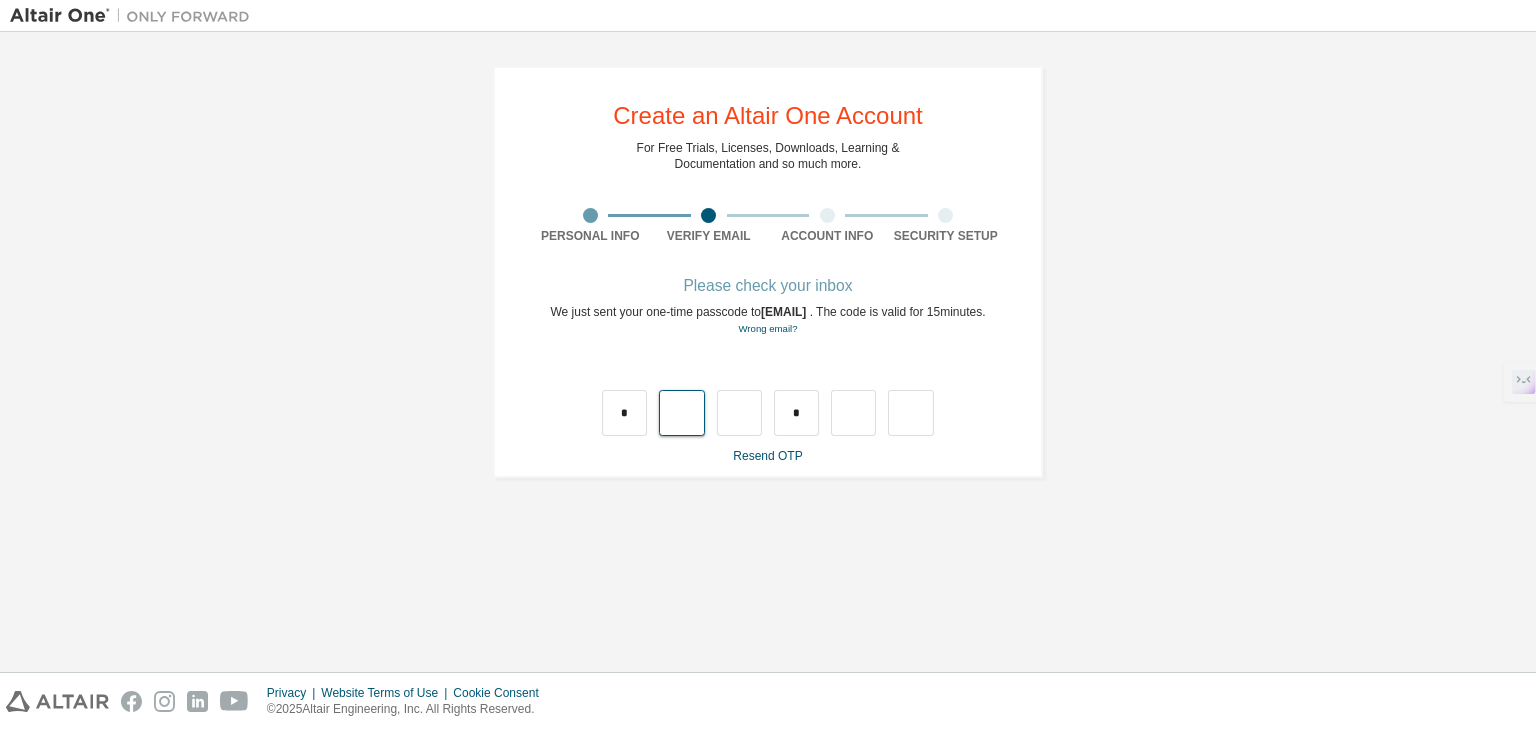 click at bounding box center [681, 413] 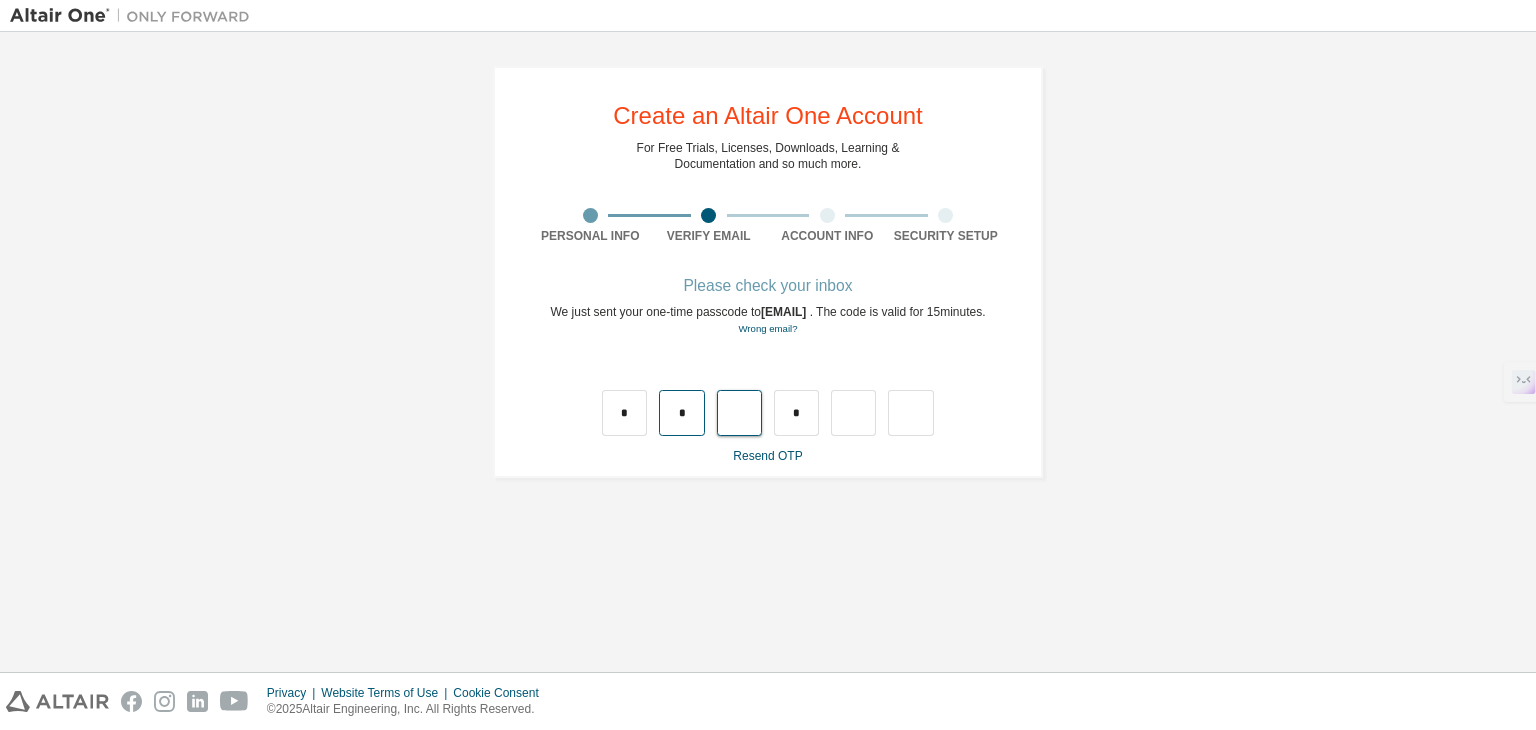 type on "*" 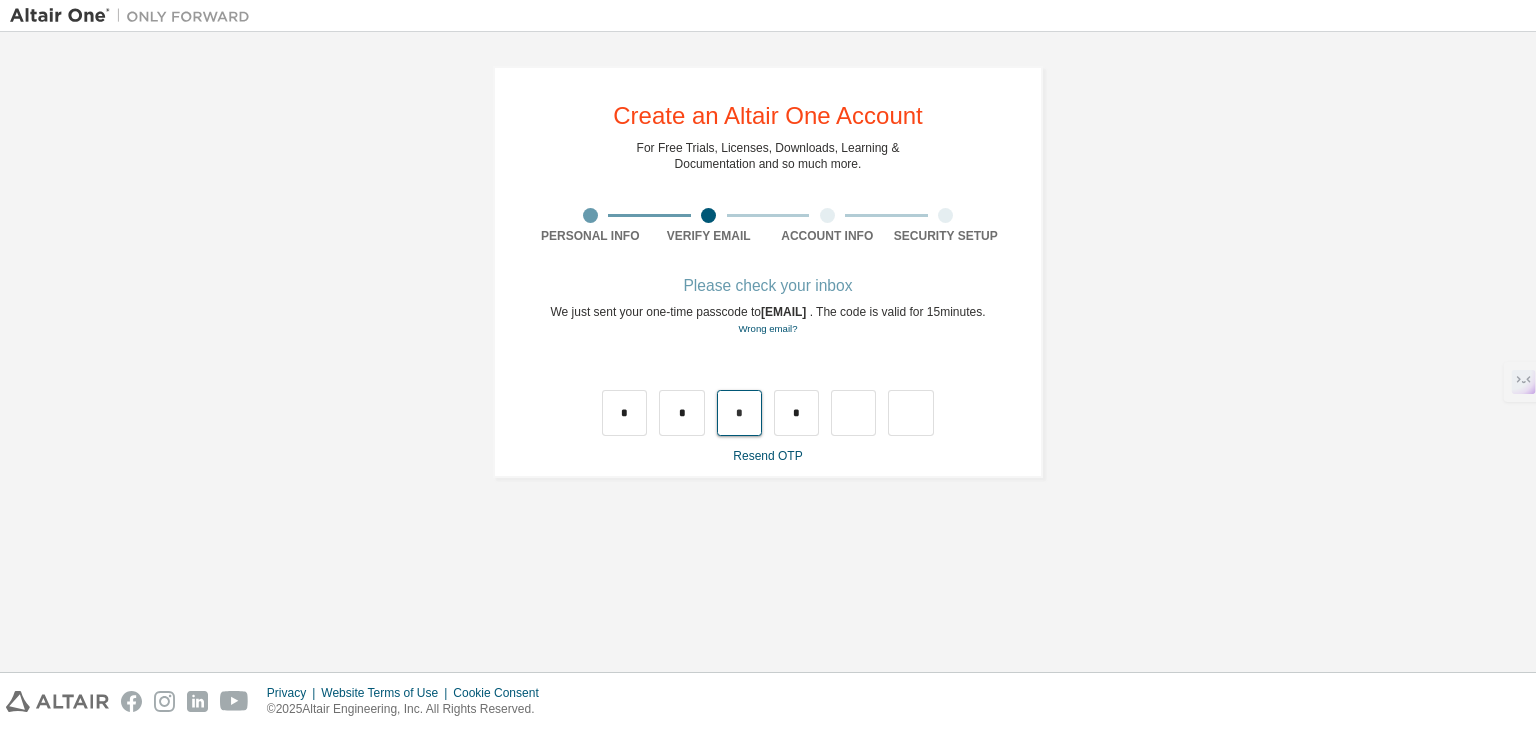 click on "*" at bounding box center (739, 413) 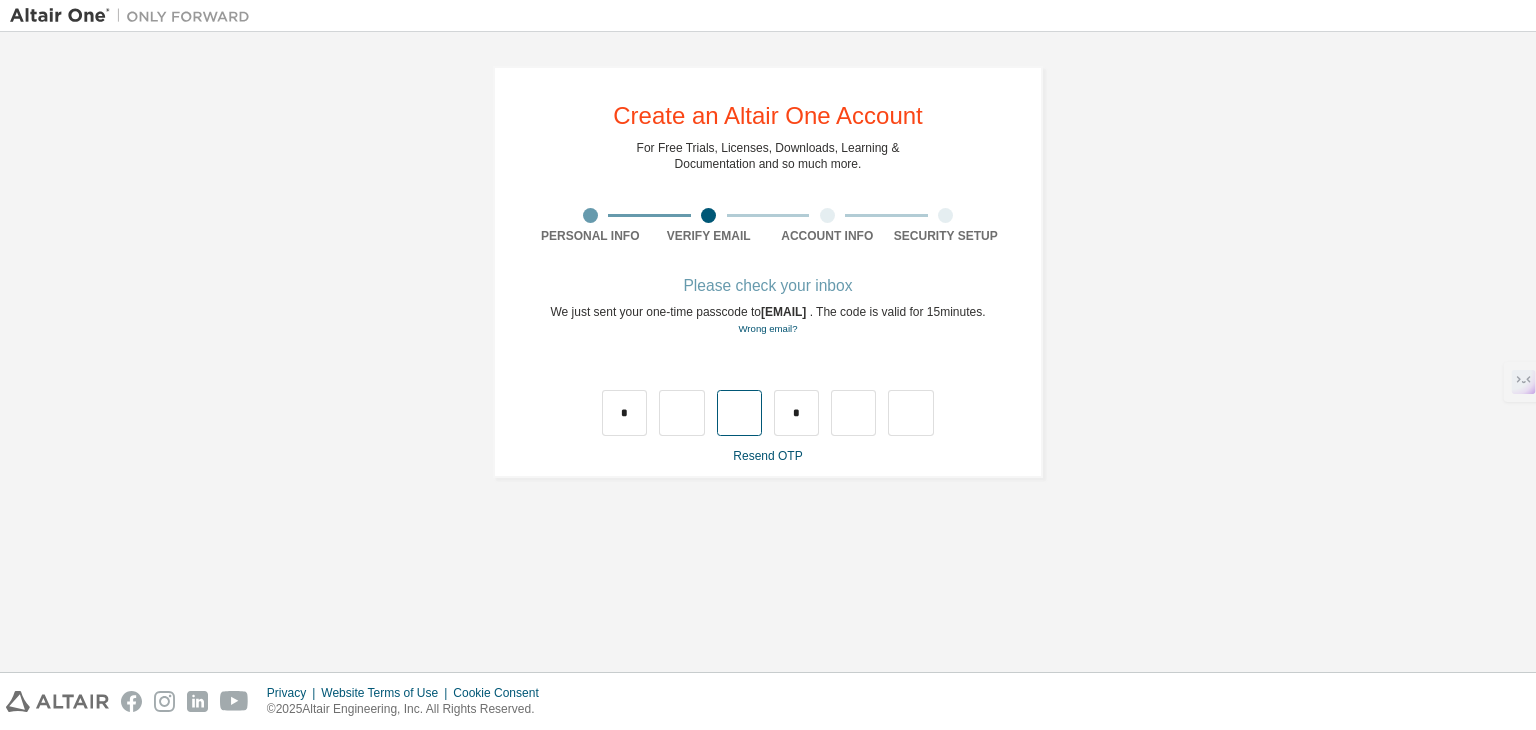type on "*" 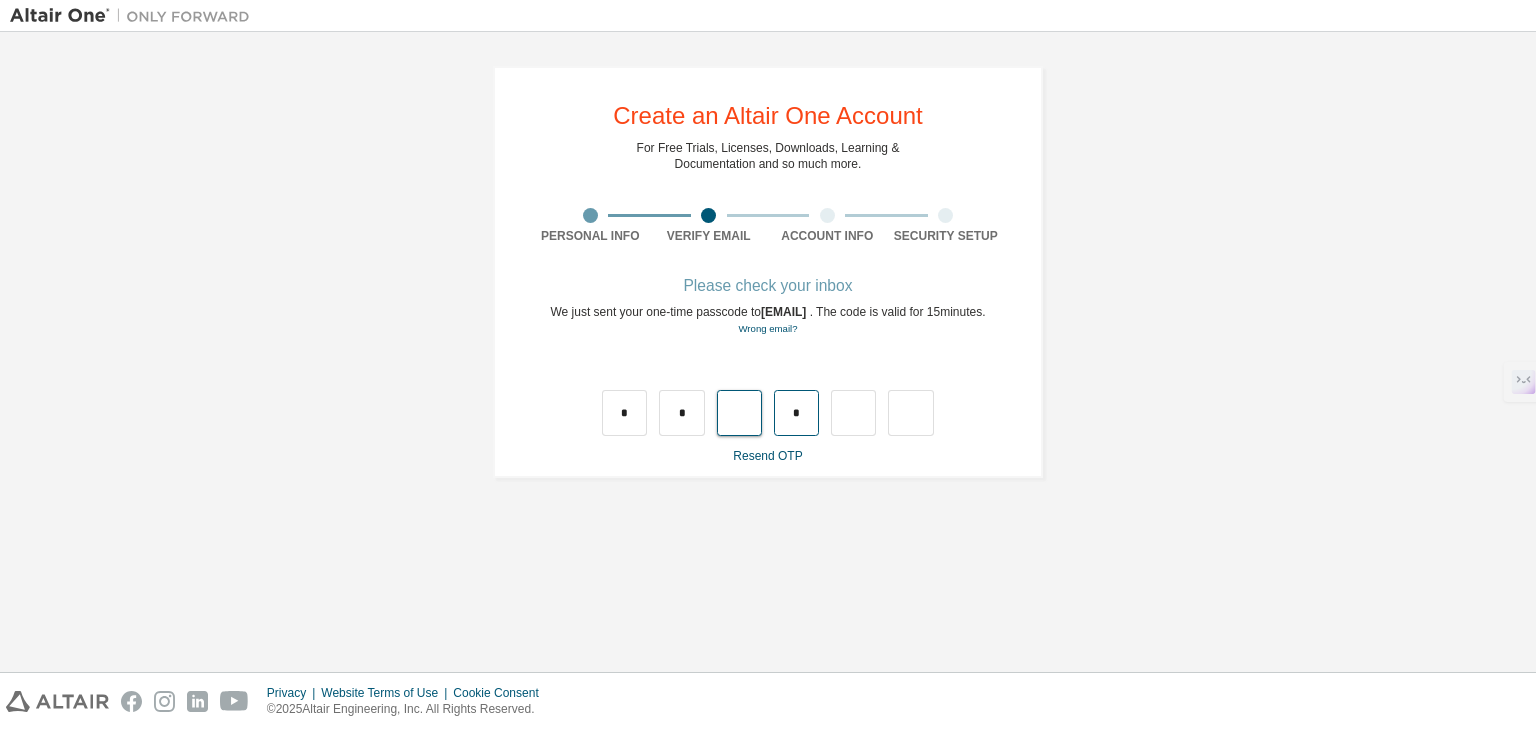 type on "*" 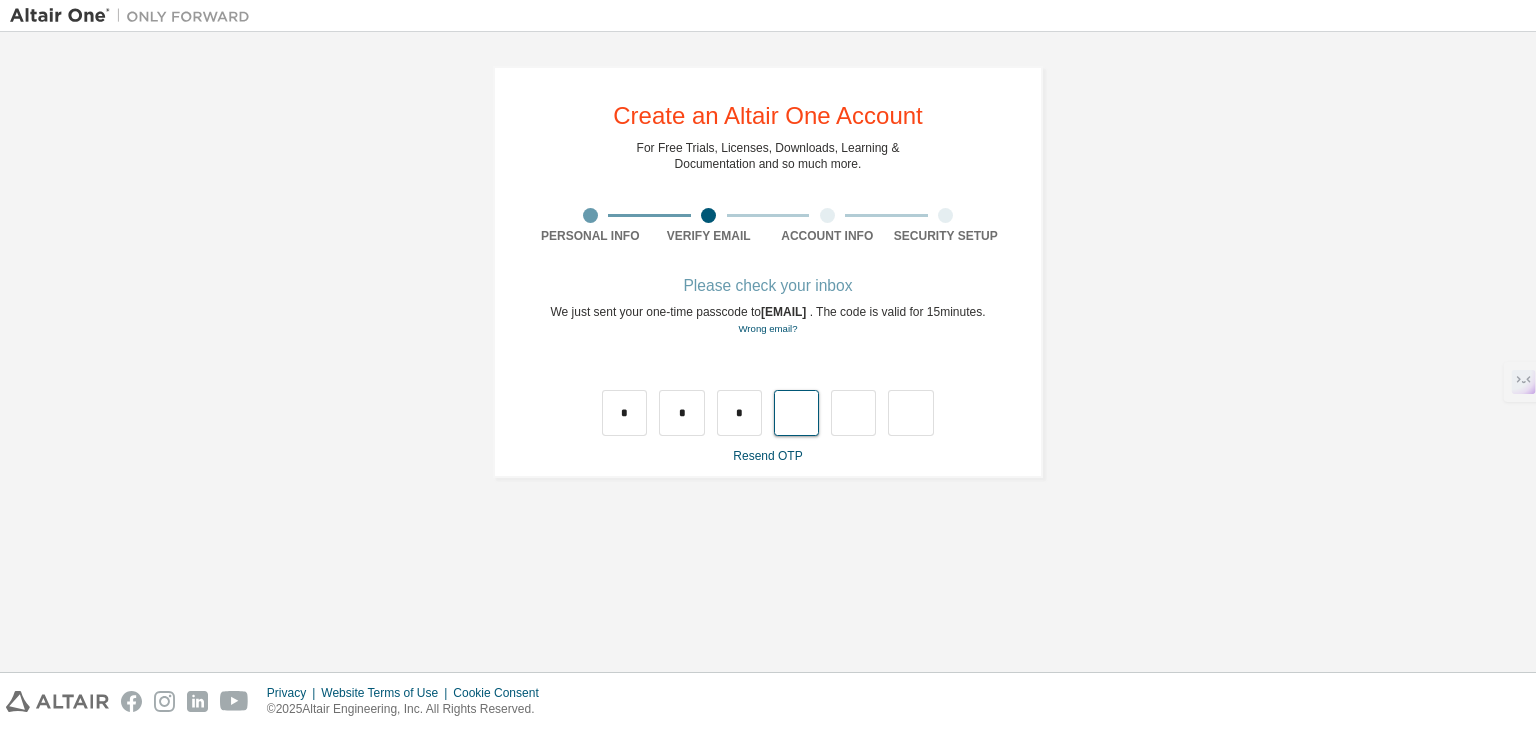 click at bounding box center (796, 413) 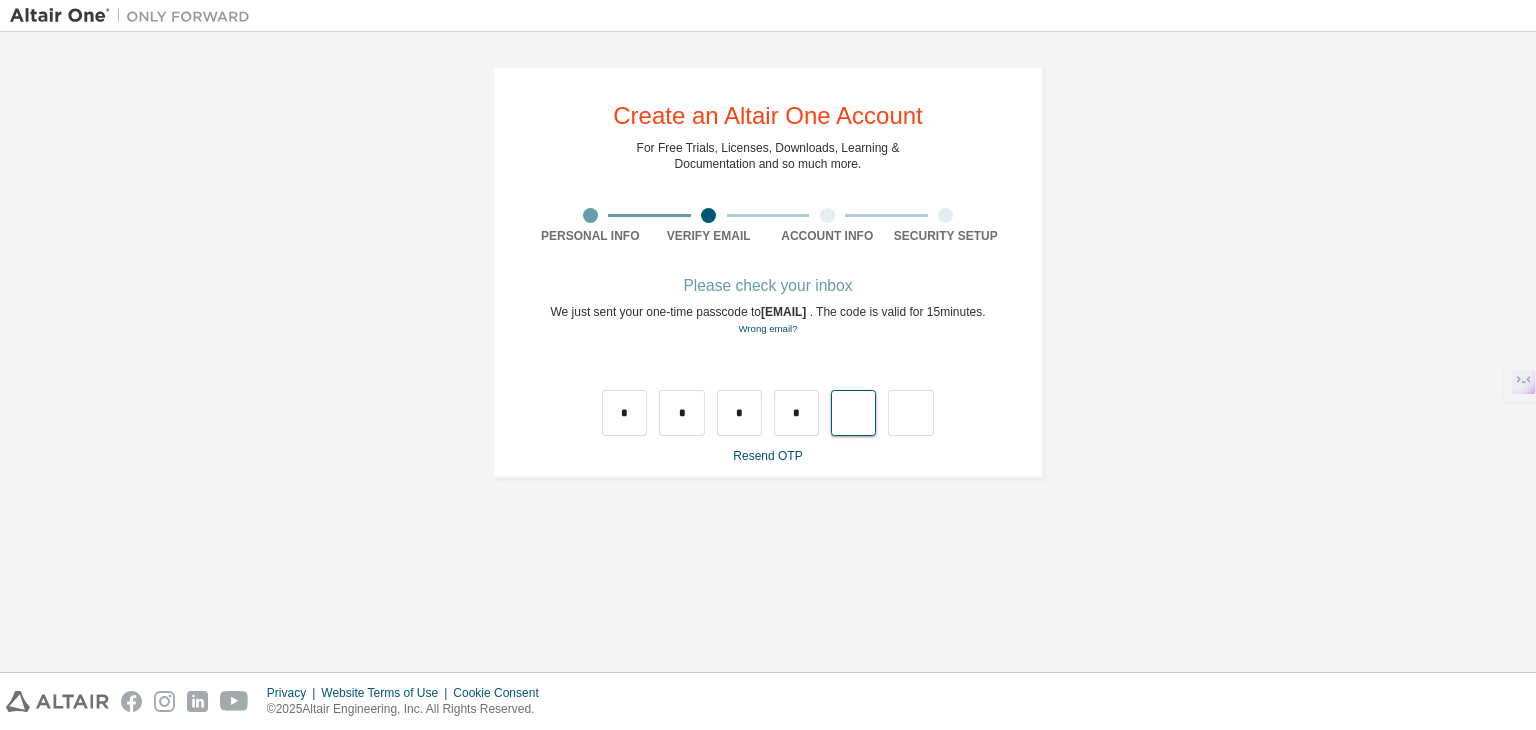 type on "*" 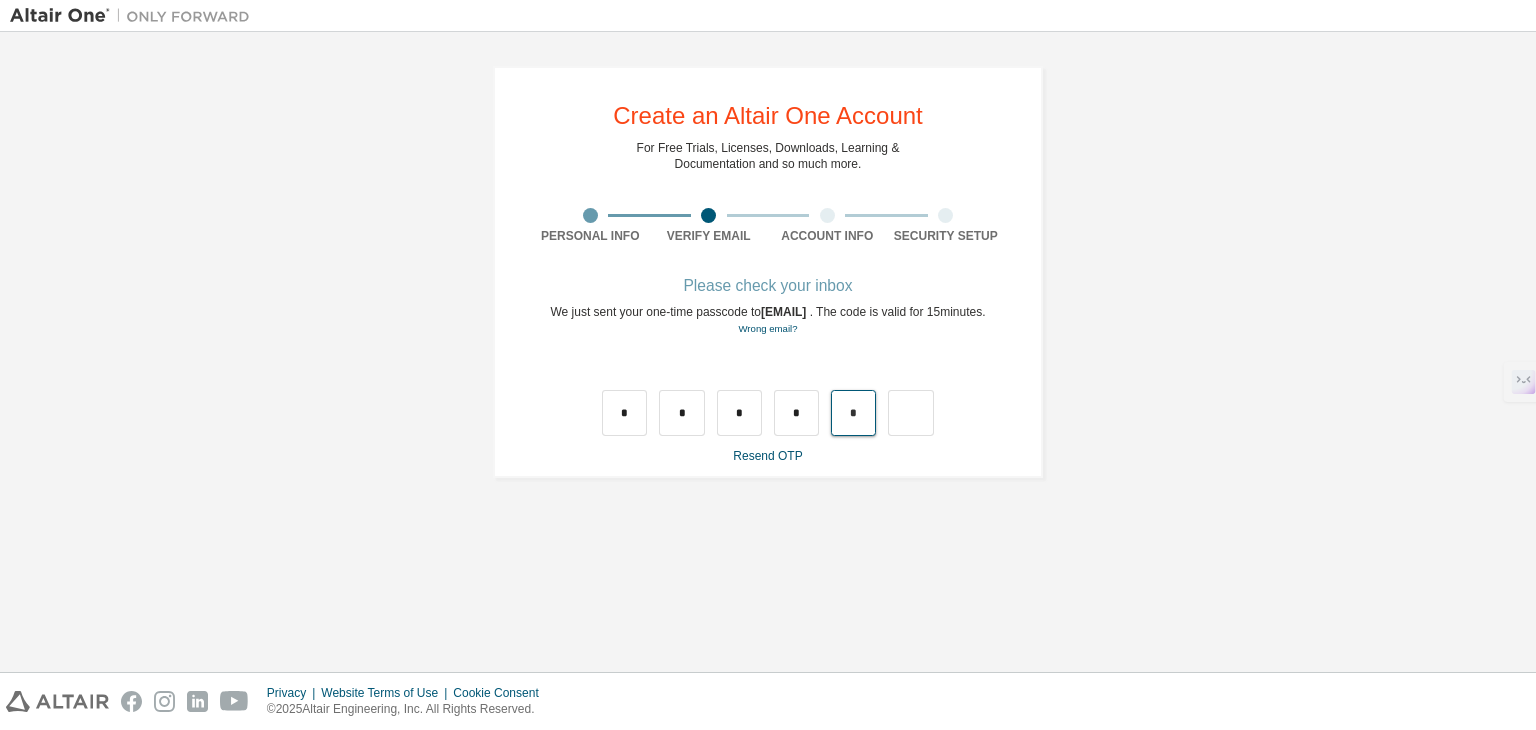 drag, startPoint x: 860, startPoint y: 426, endPoint x: 850, endPoint y: 484, distance: 58.855755 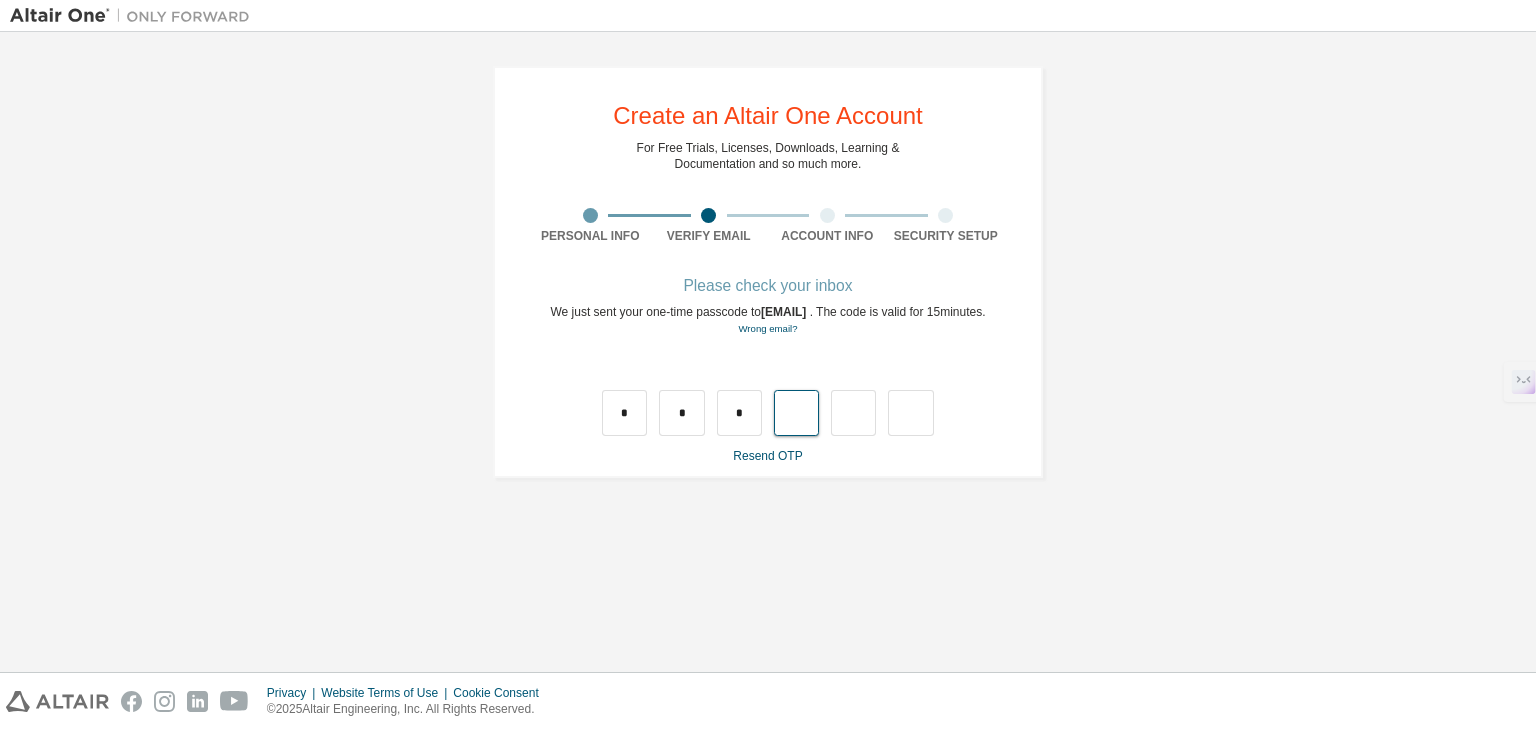 type on "*" 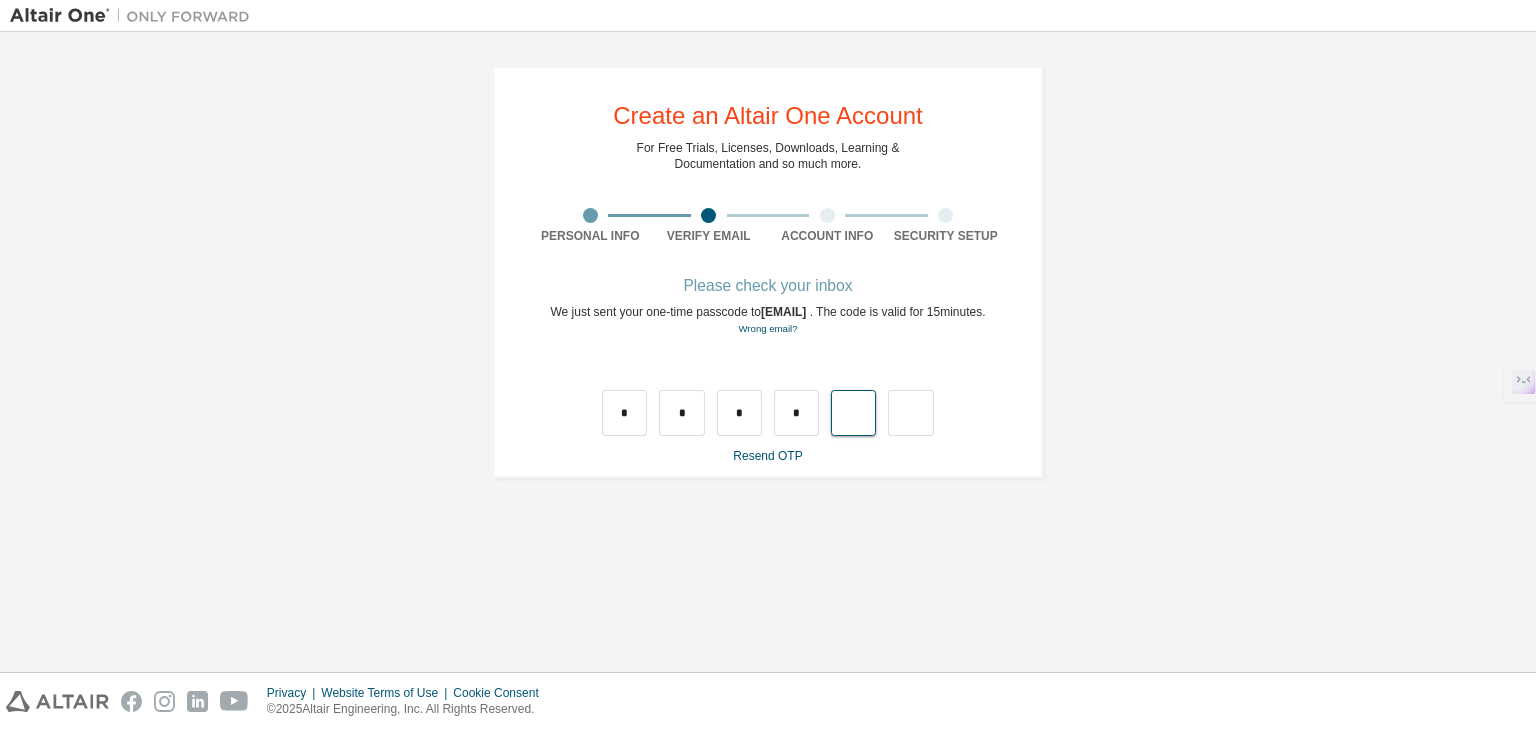type on "*" 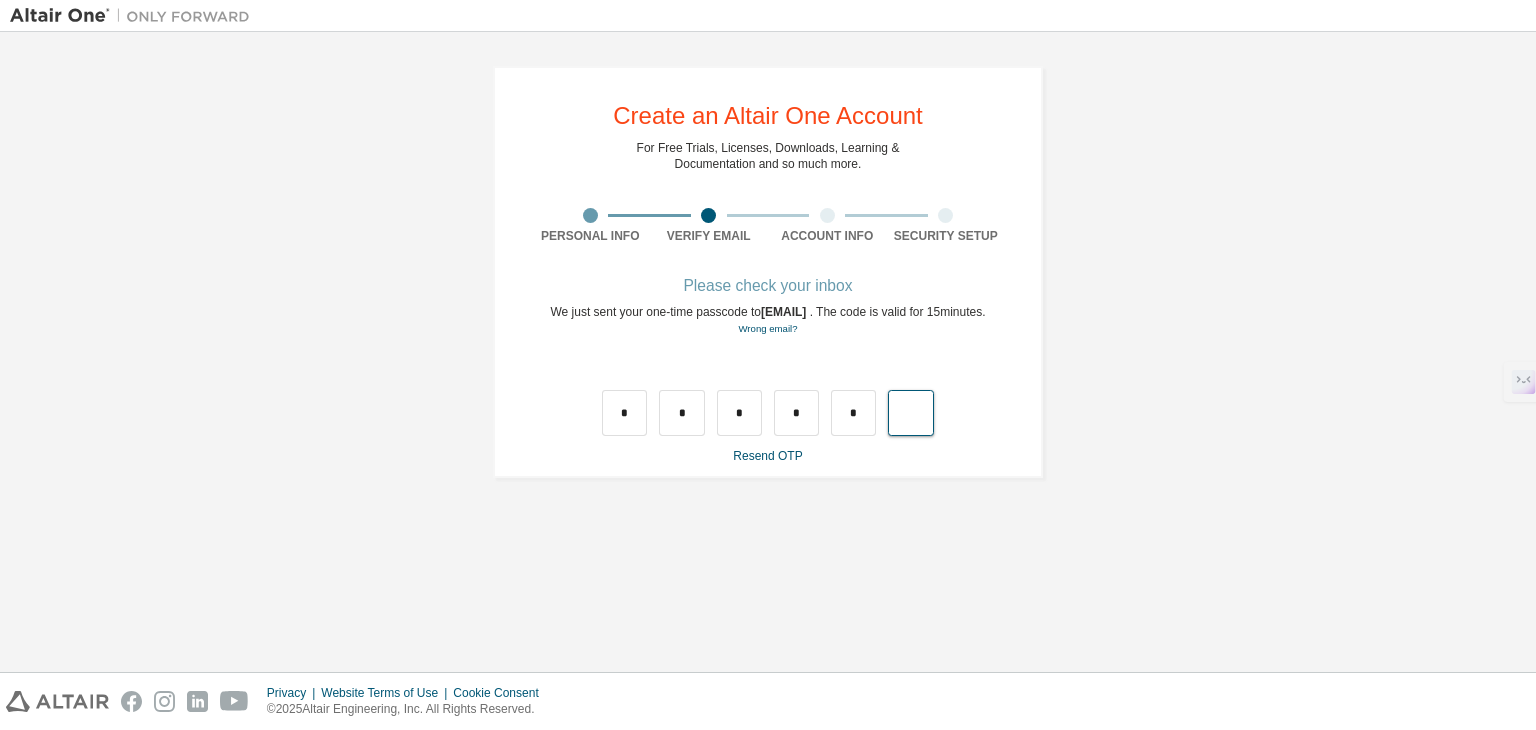 type on "*" 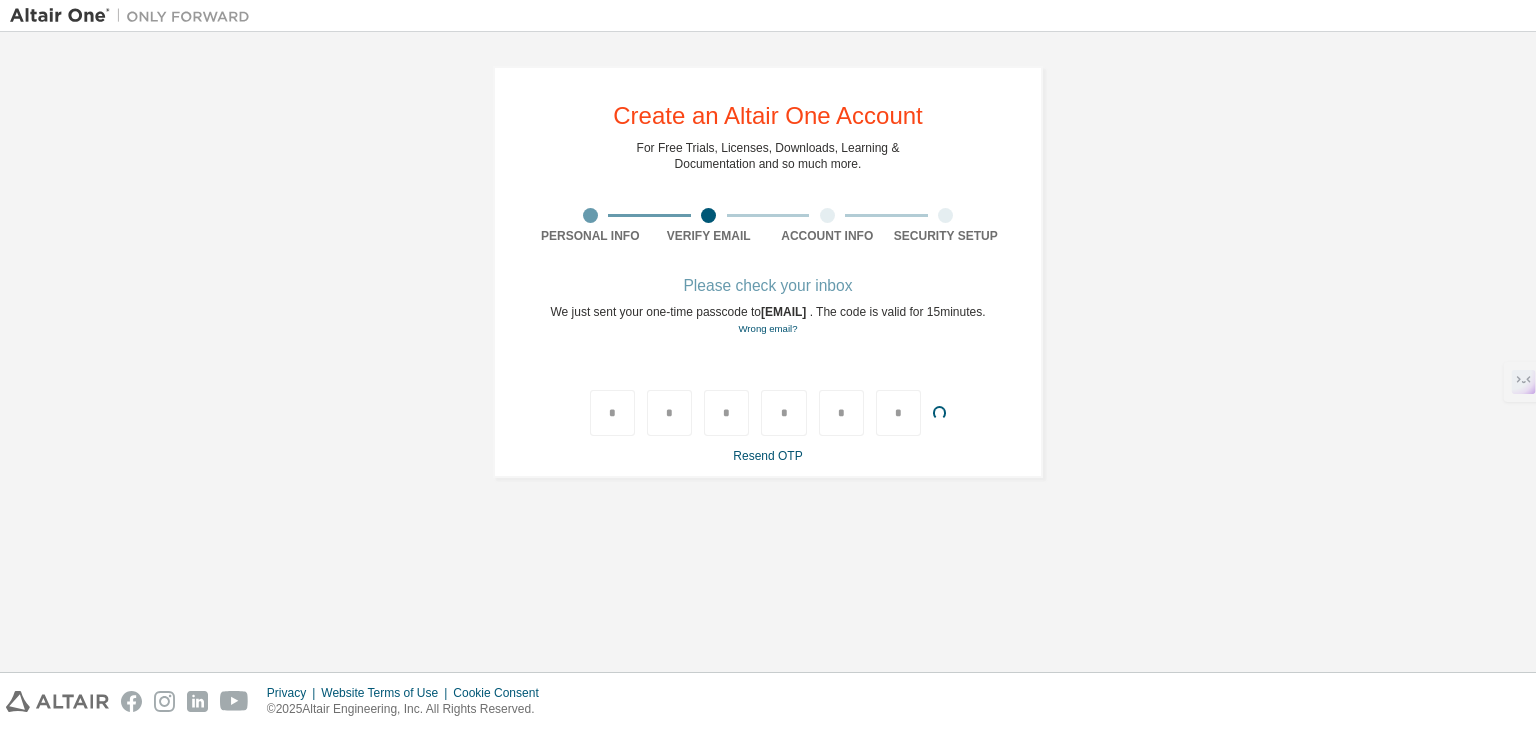 type 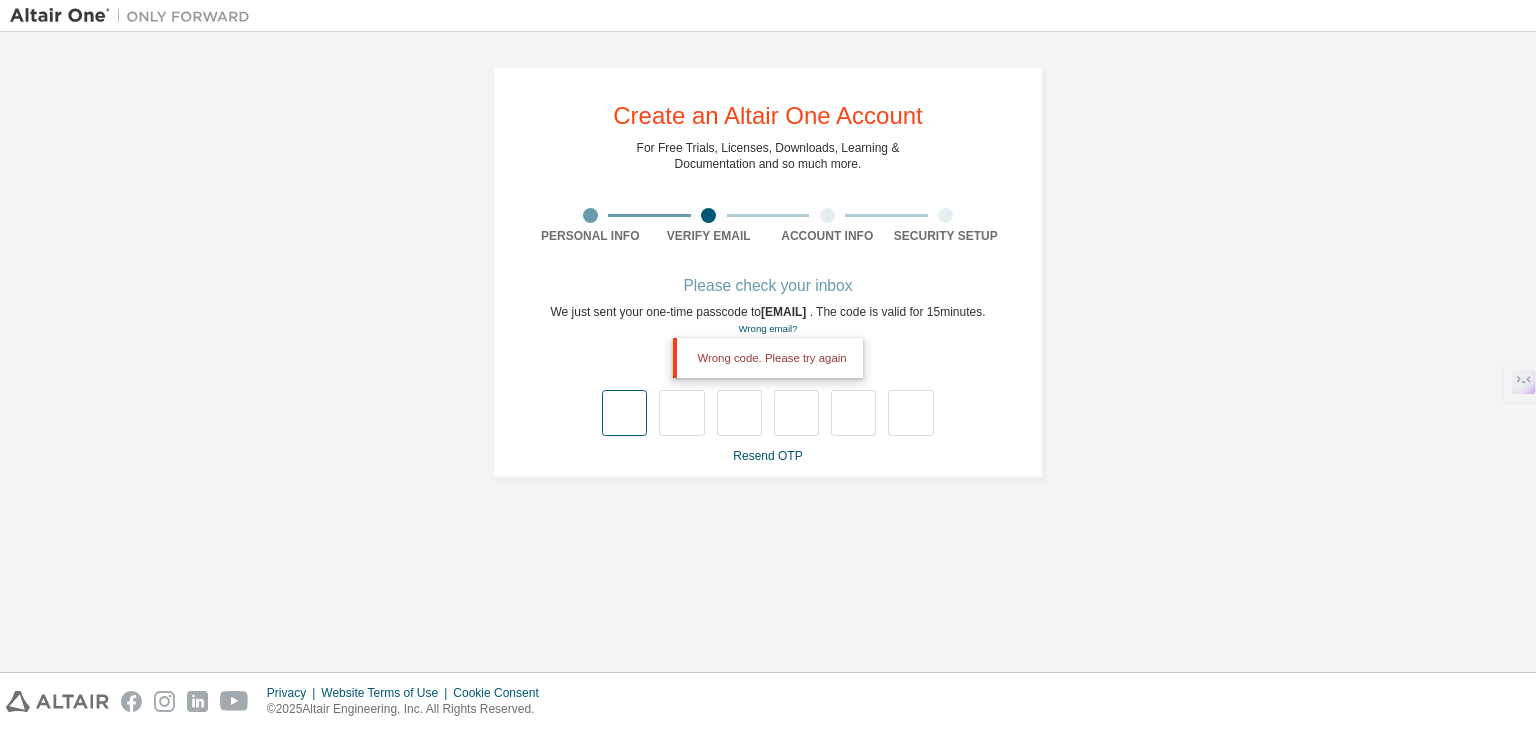 type on "*" 